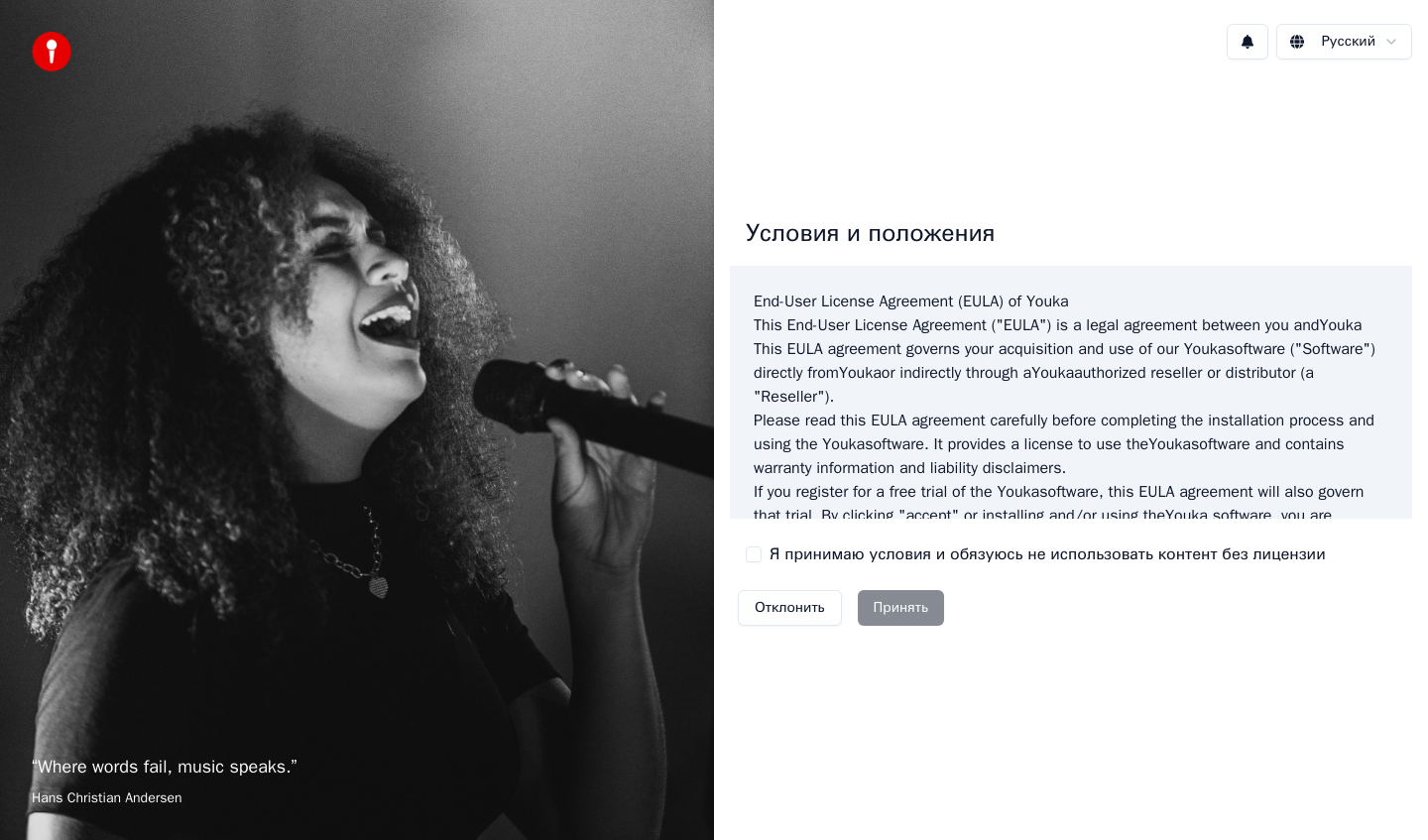 scroll, scrollTop: 0, scrollLeft: 0, axis: both 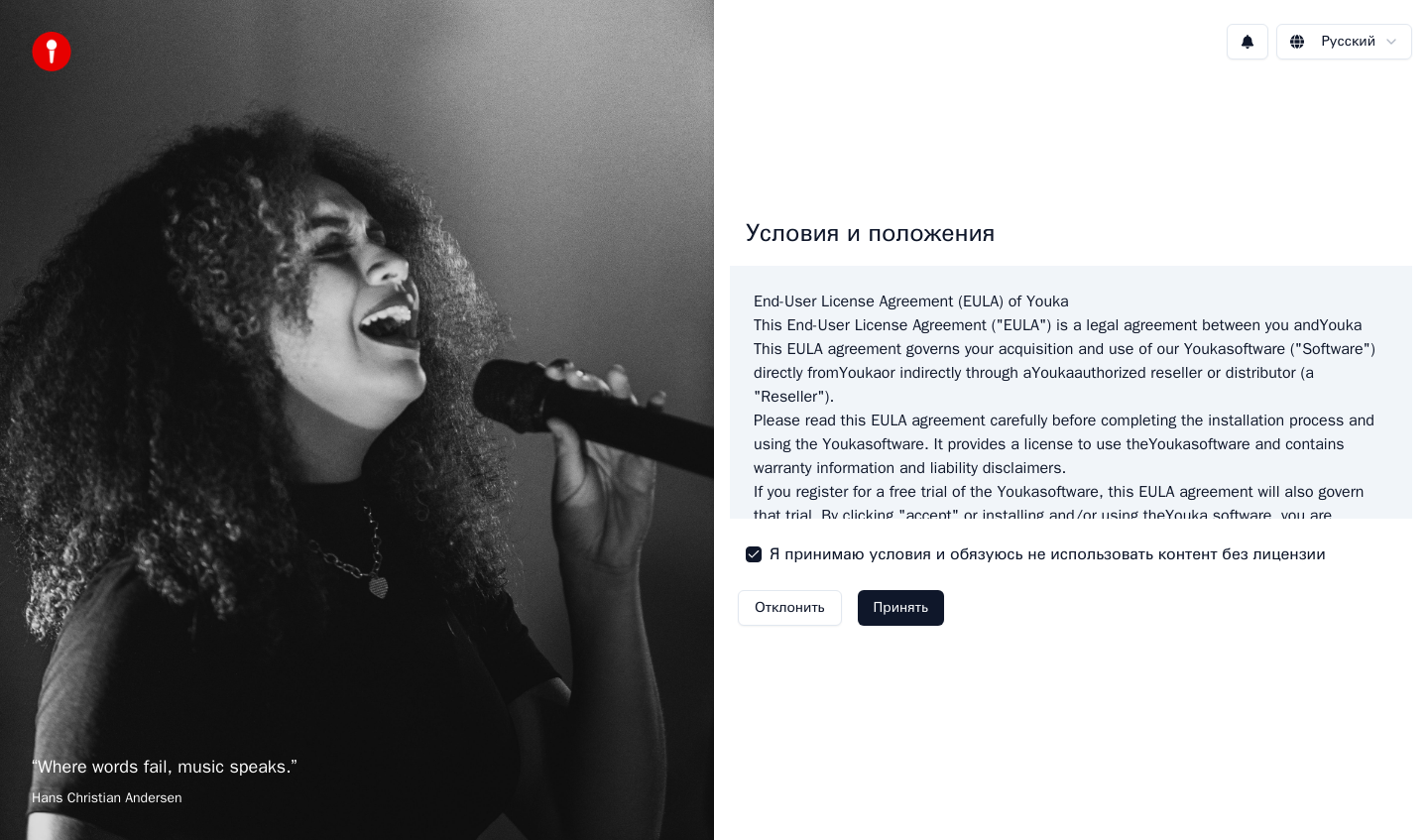 click on "Принять" at bounding box center (900, 608) 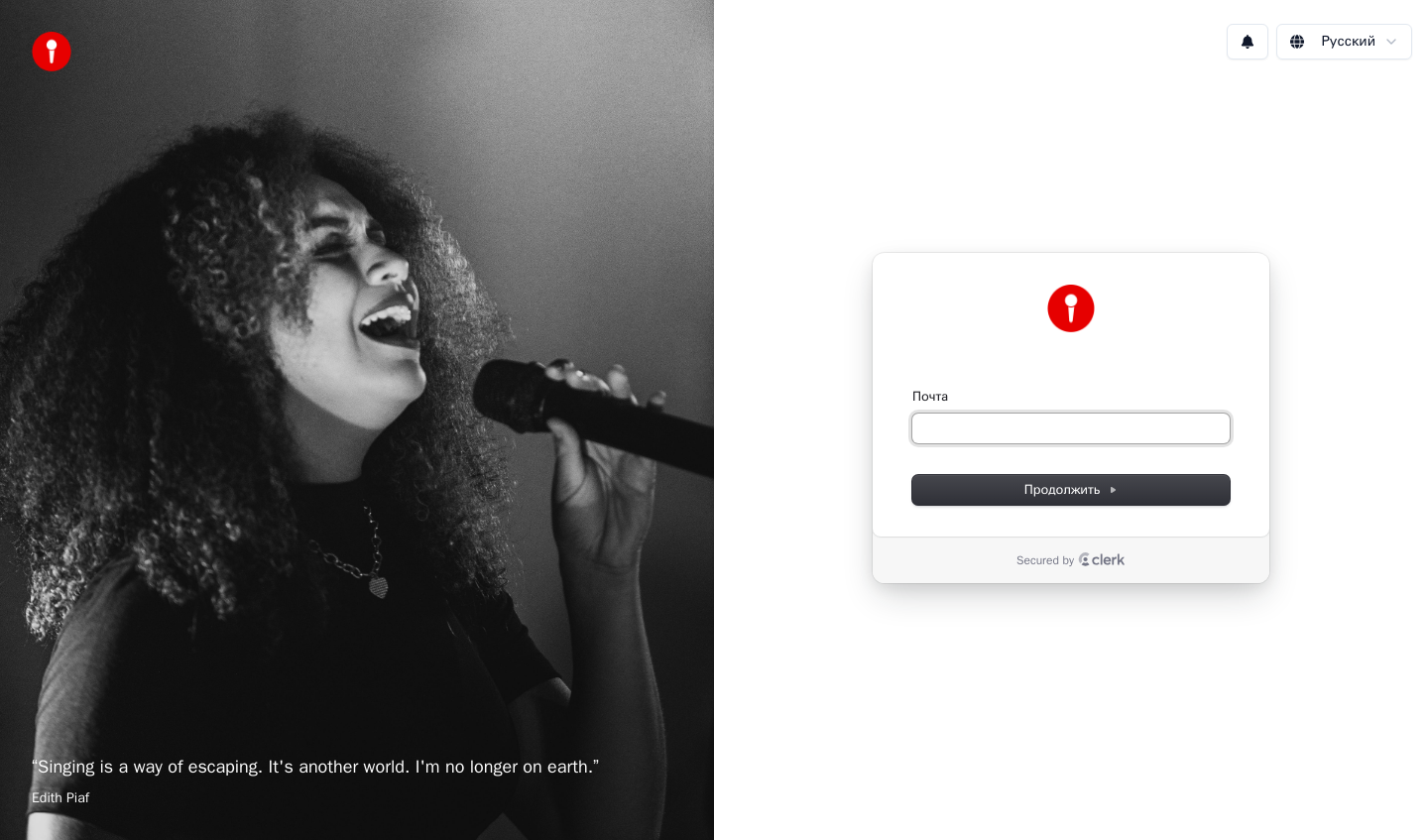 click on "Почта" at bounding box center [1071, 428] 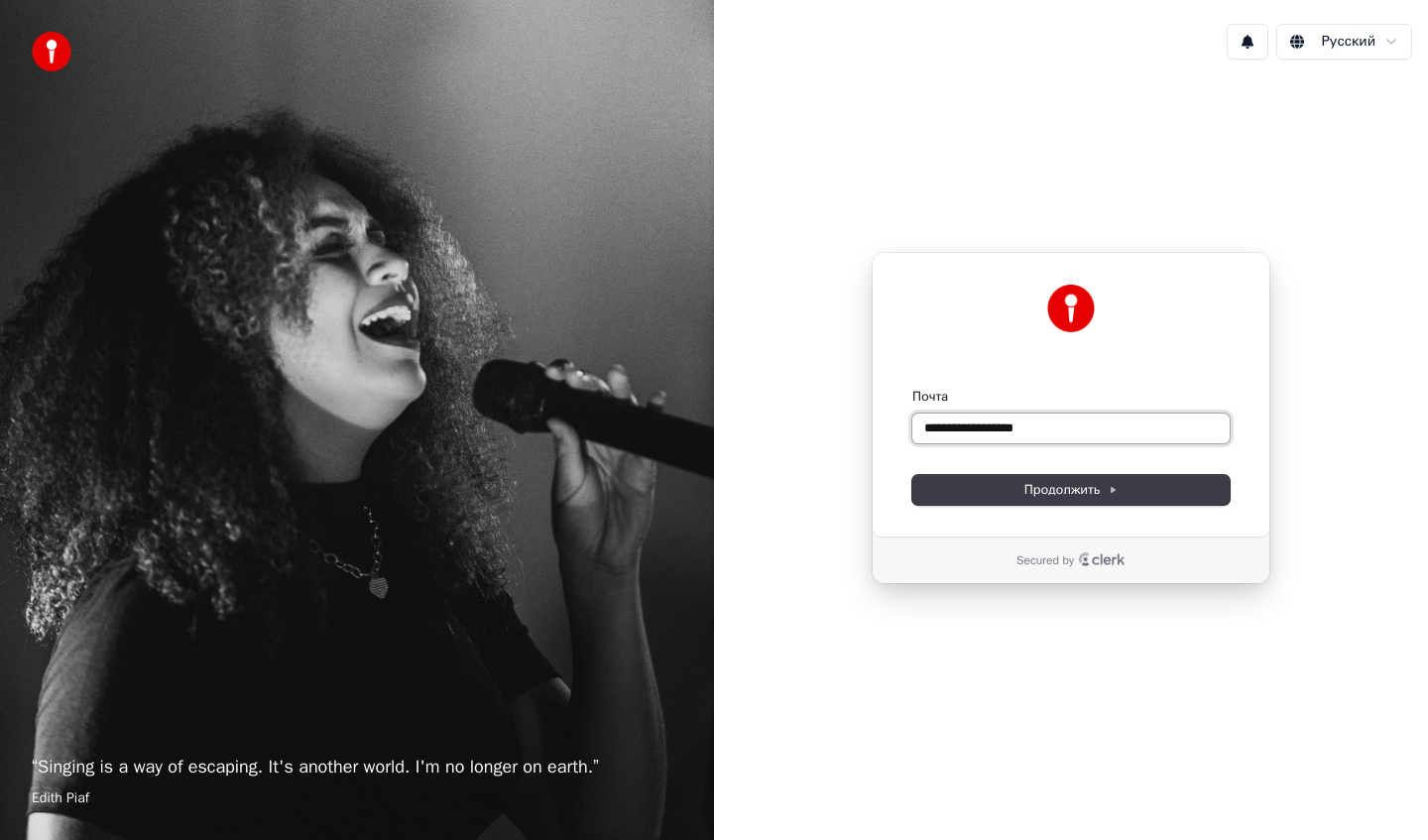type on "**********" 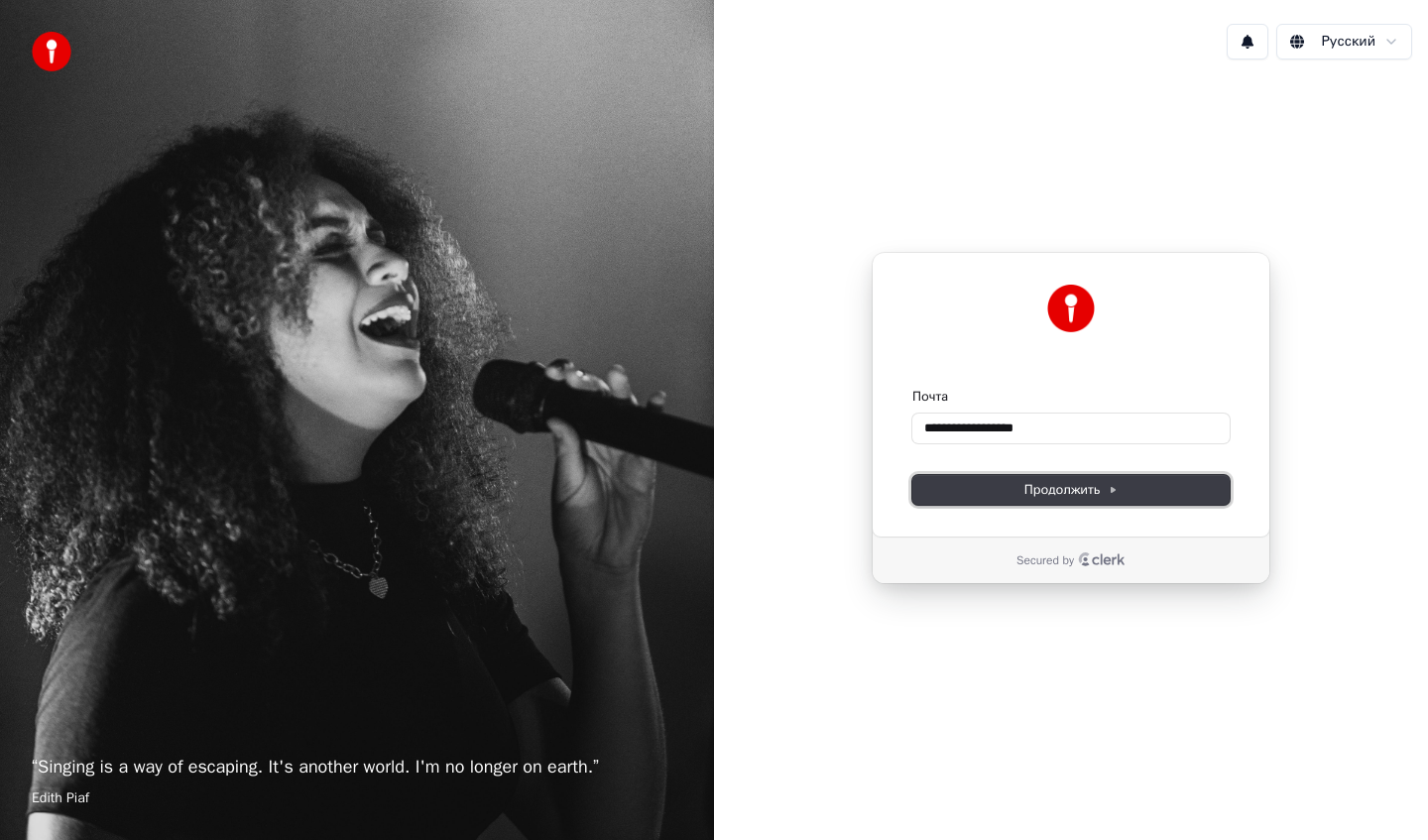click on "Продолжить" at bounding box center (1071, 490) 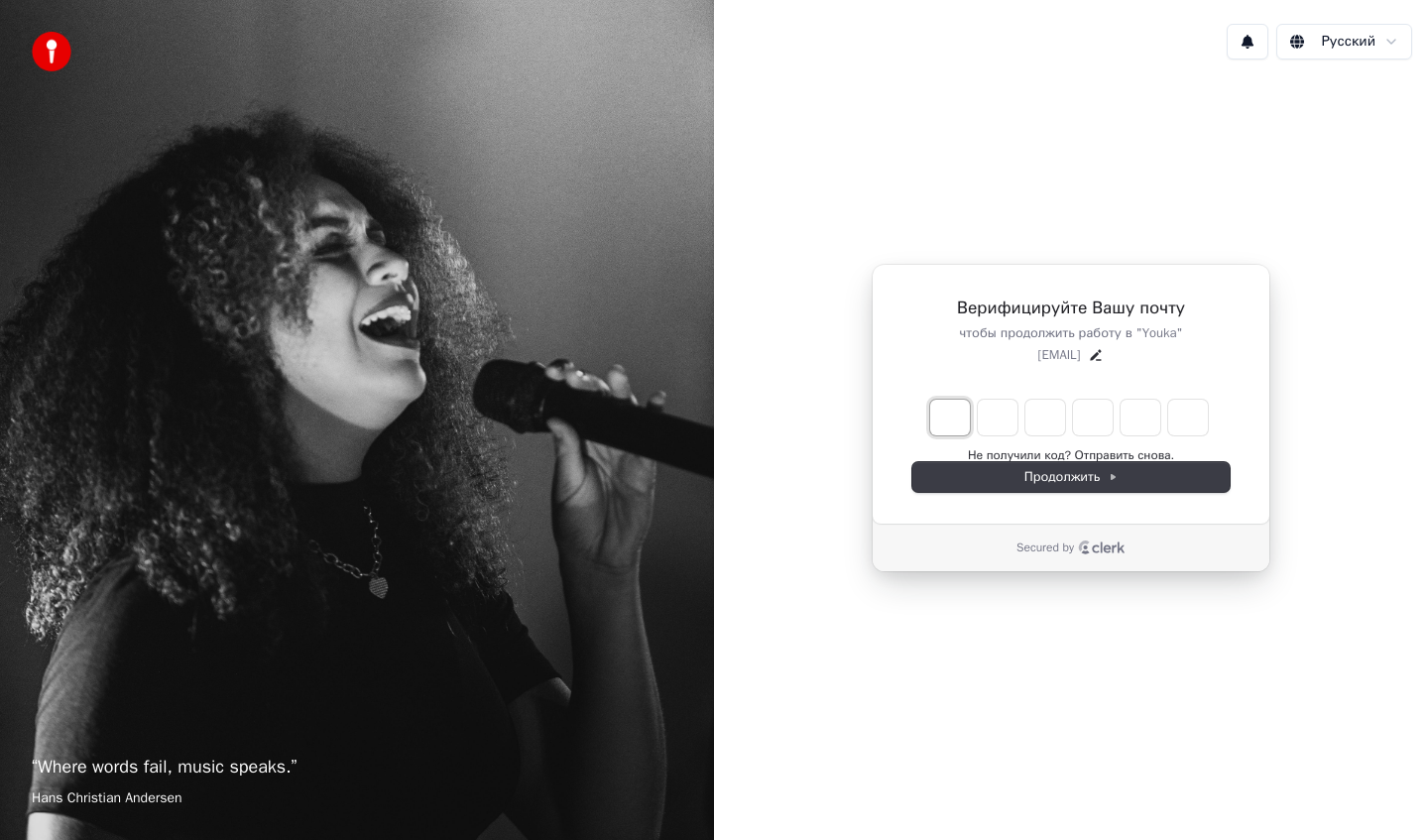 type on "*" 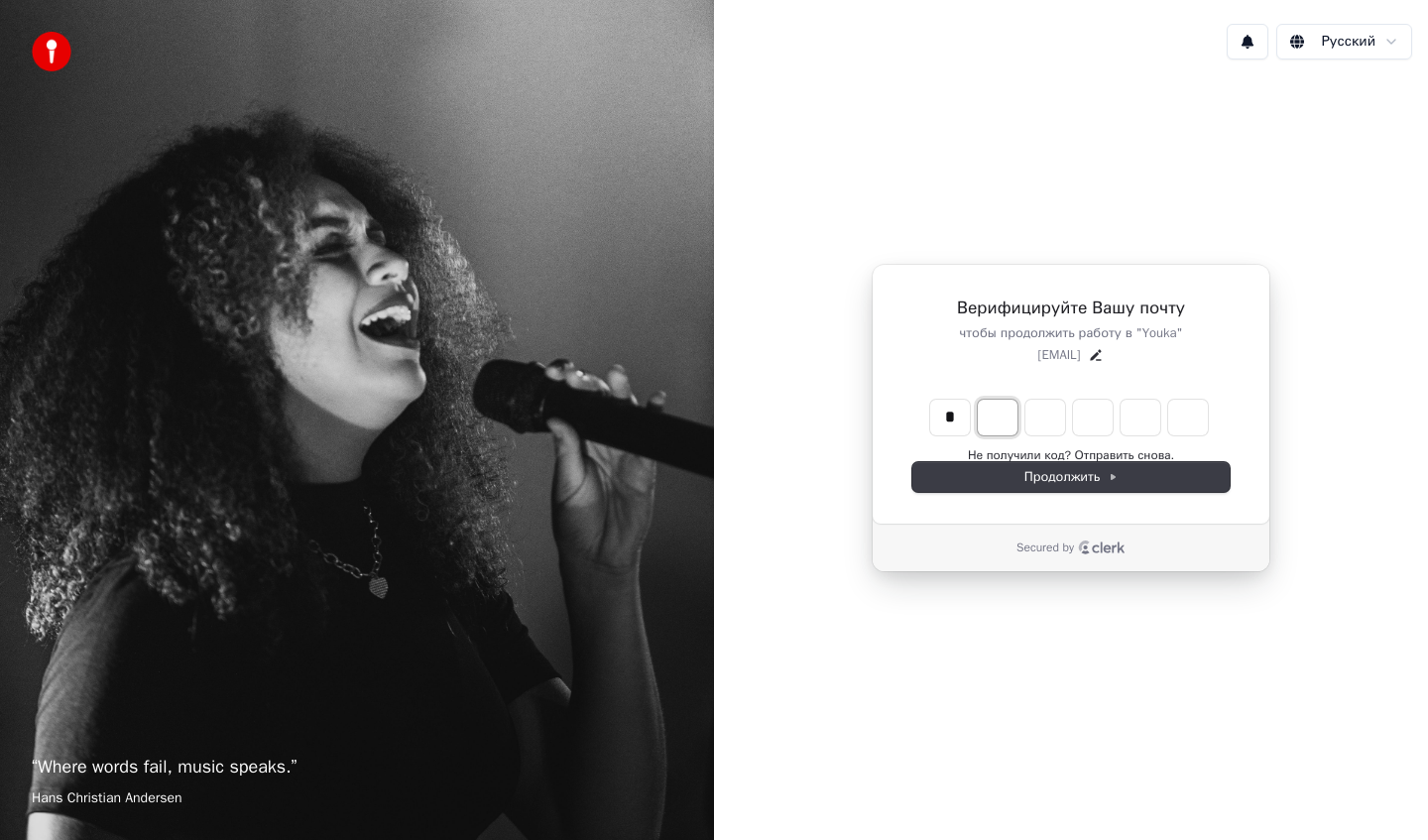 type on "*" 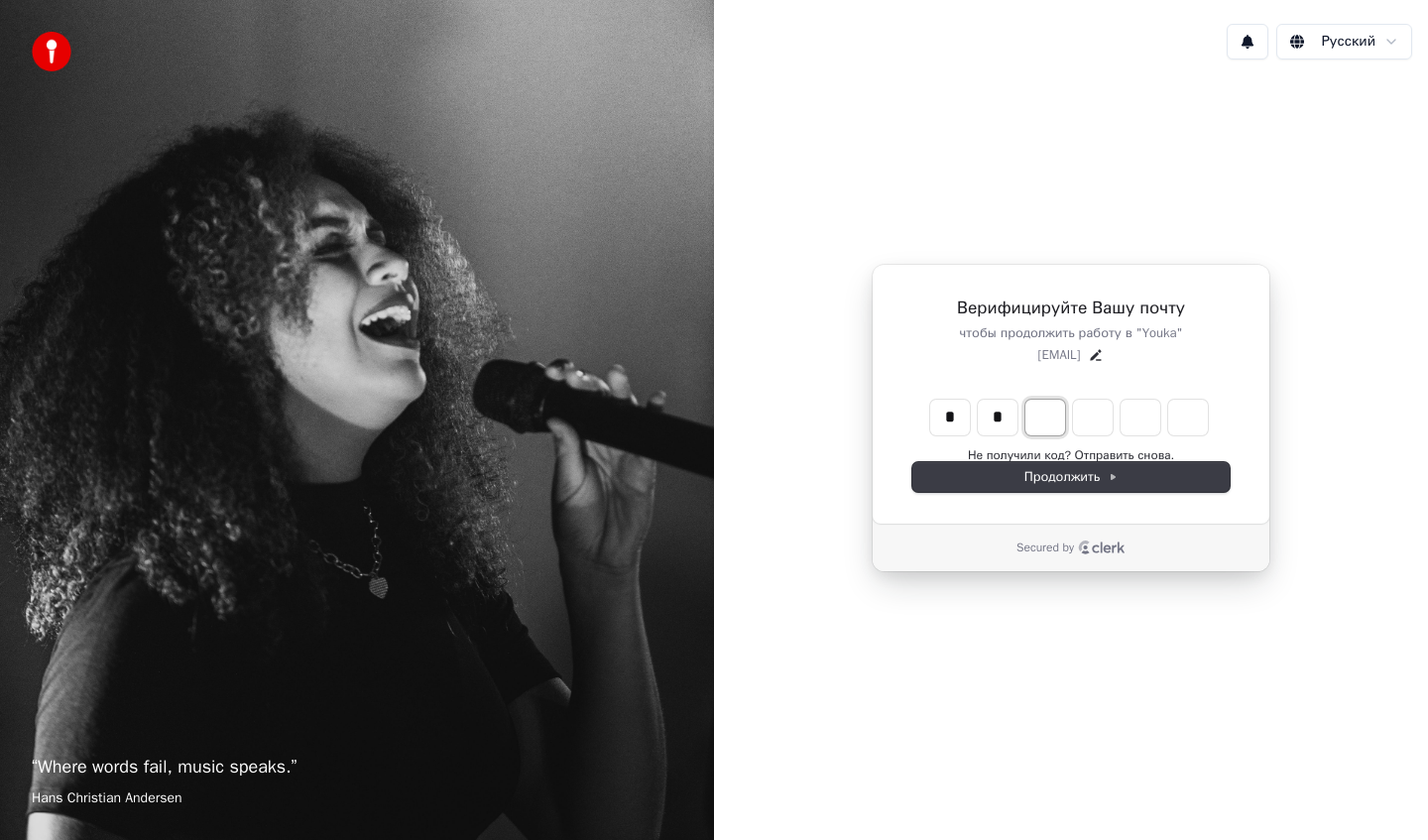 type on "*" 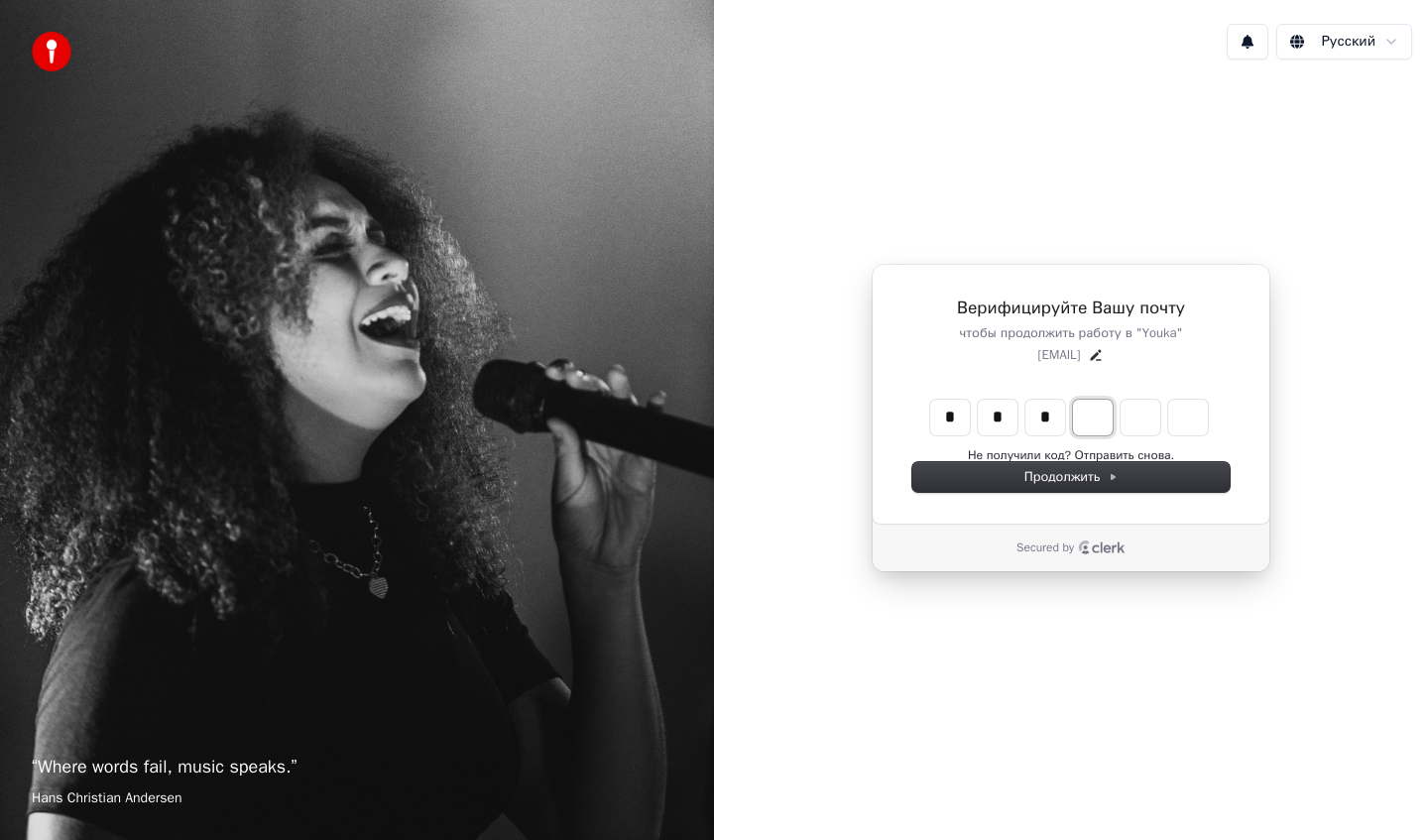 type on "*" 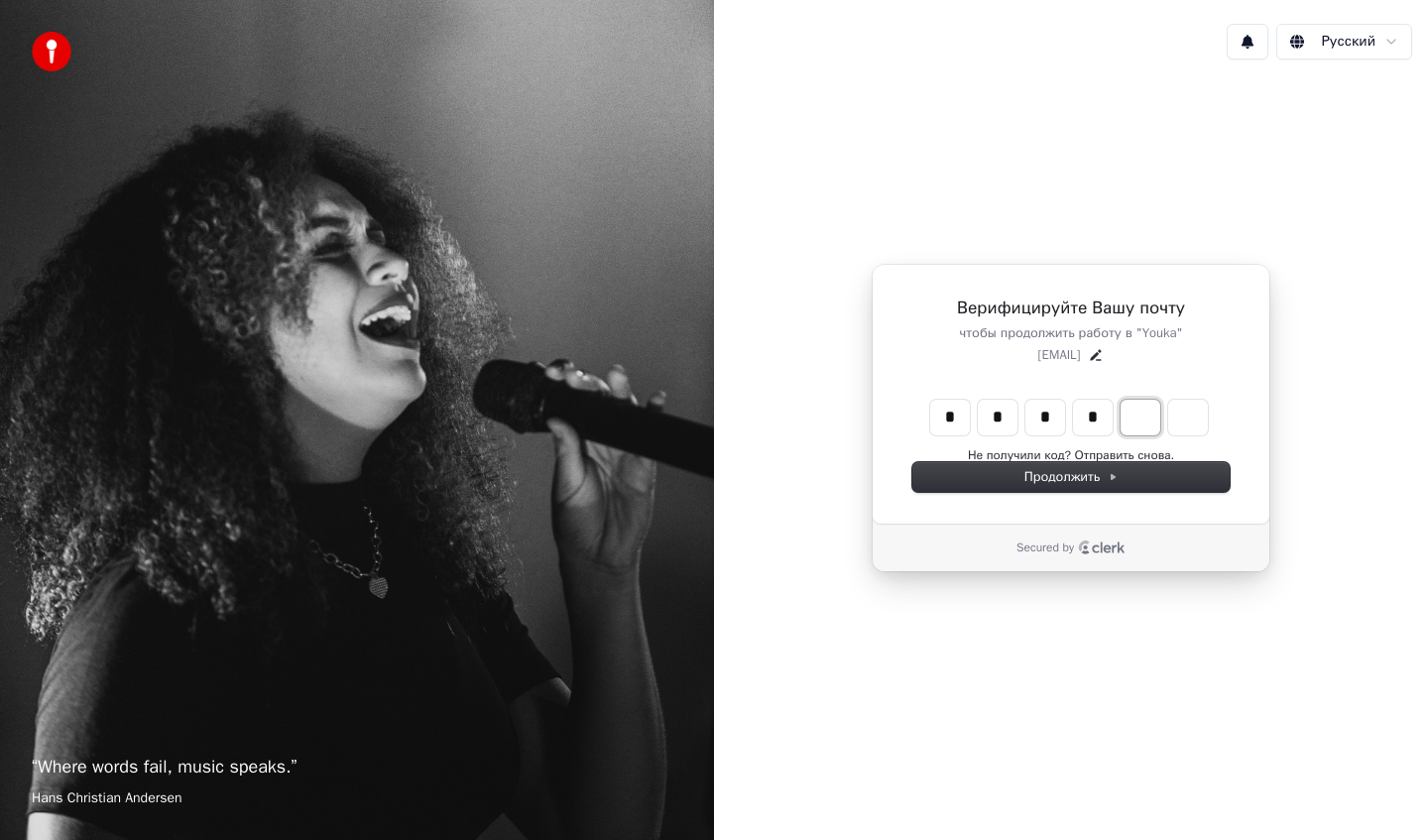 type on "*" 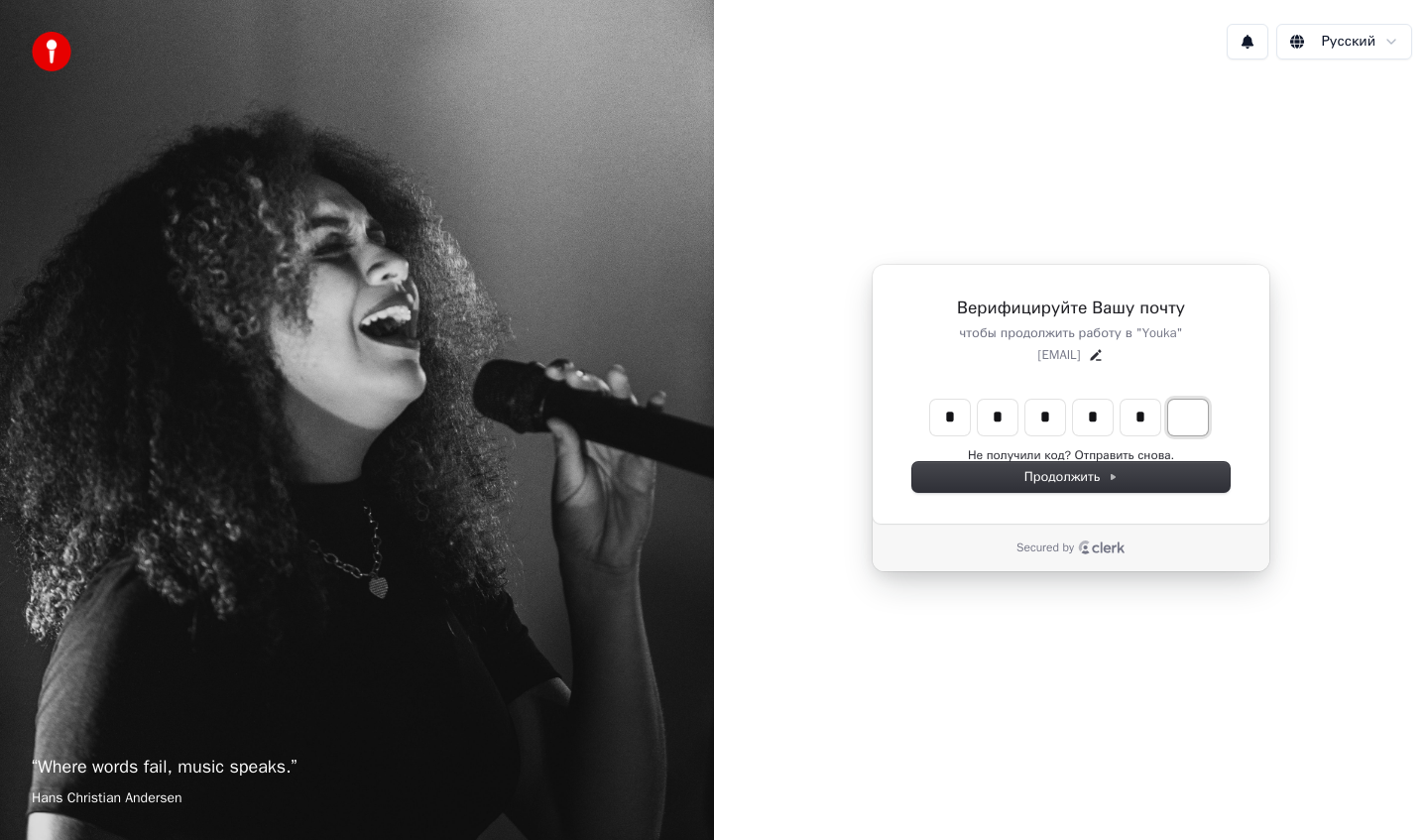 type on "*" 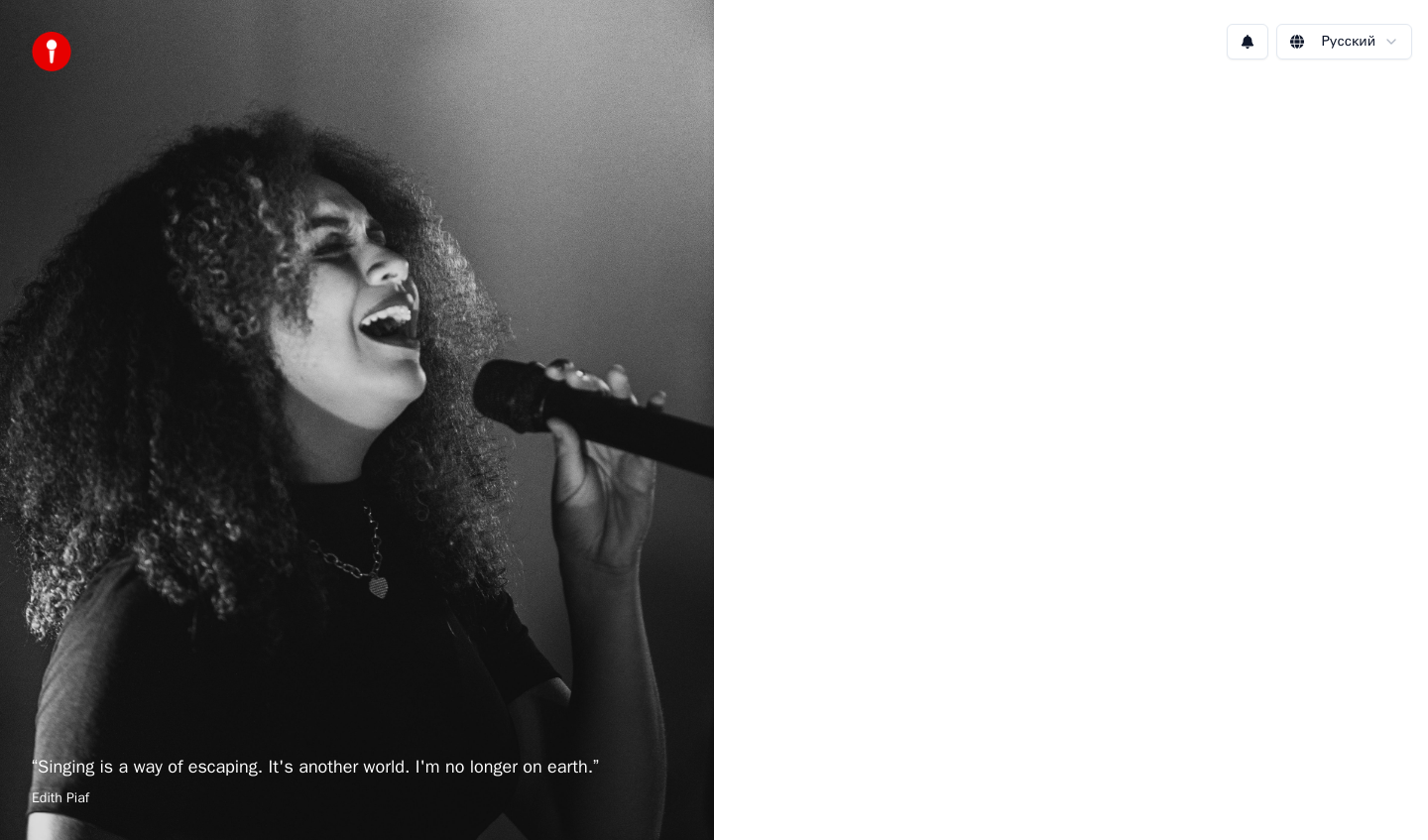 scroll, scrollTop: 0, scrollLeft: 0, axis: both 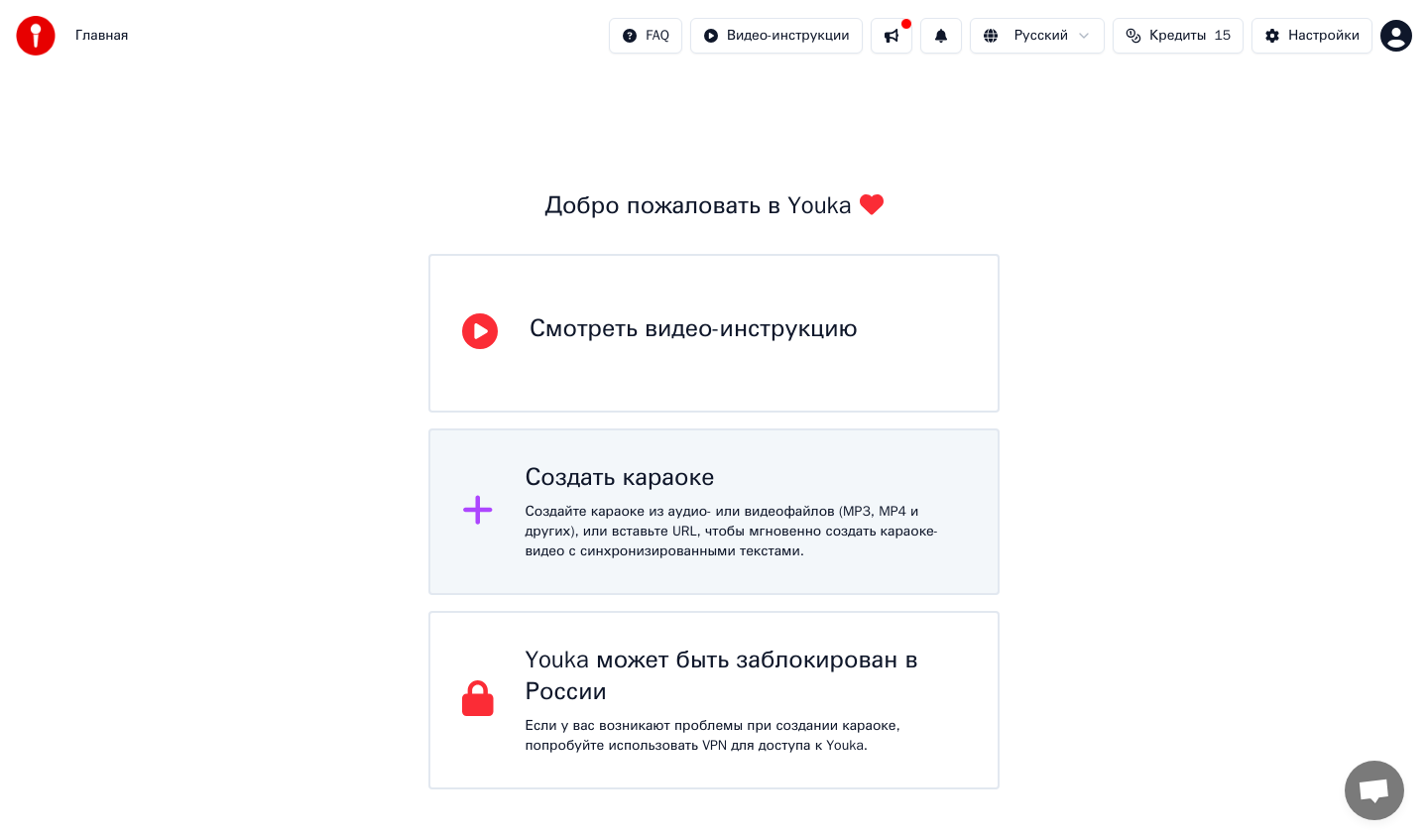 click on "Создать караоке" at bounding box center [693, 329] 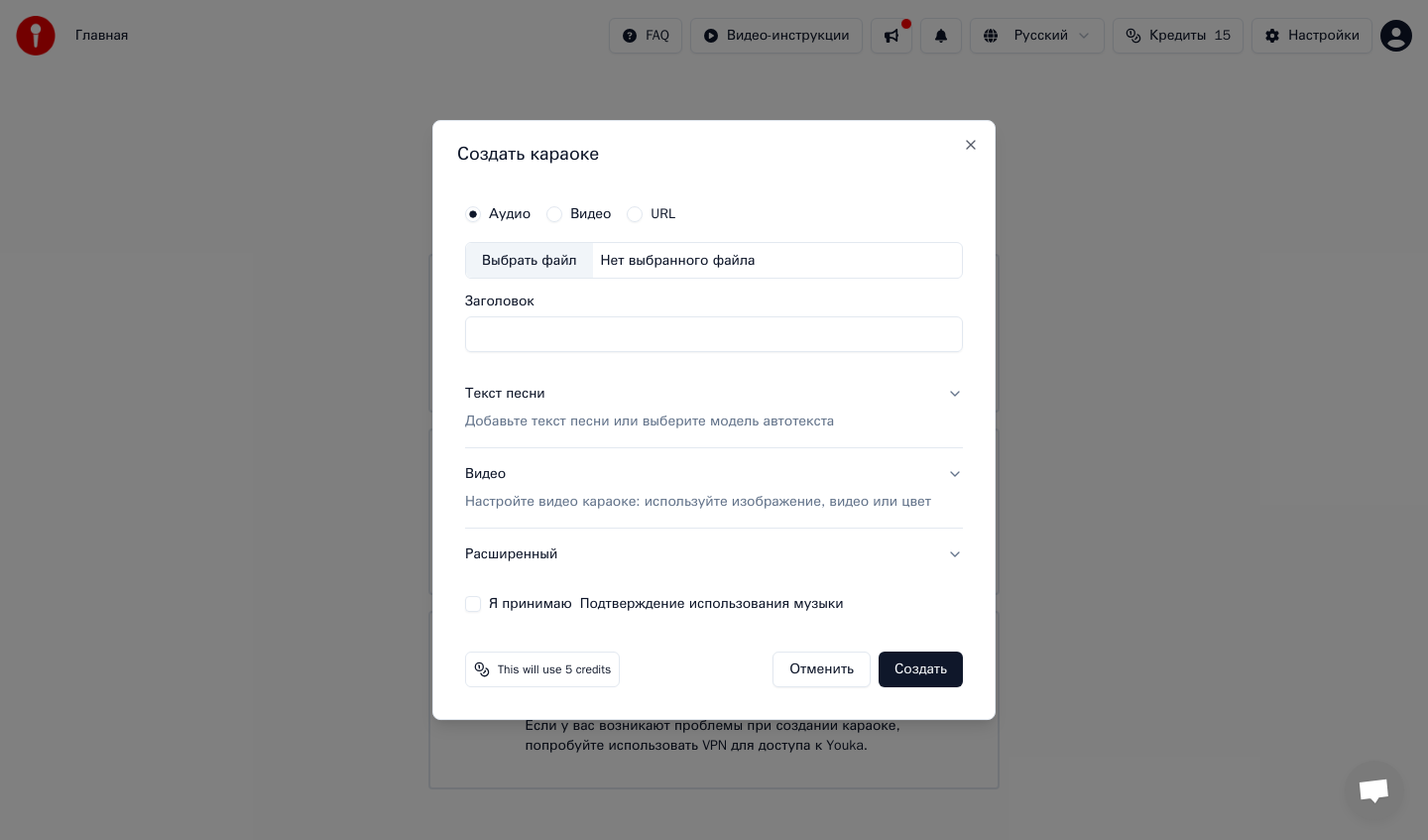 click on "Выбрать файл" at bounding box center [530, 261] 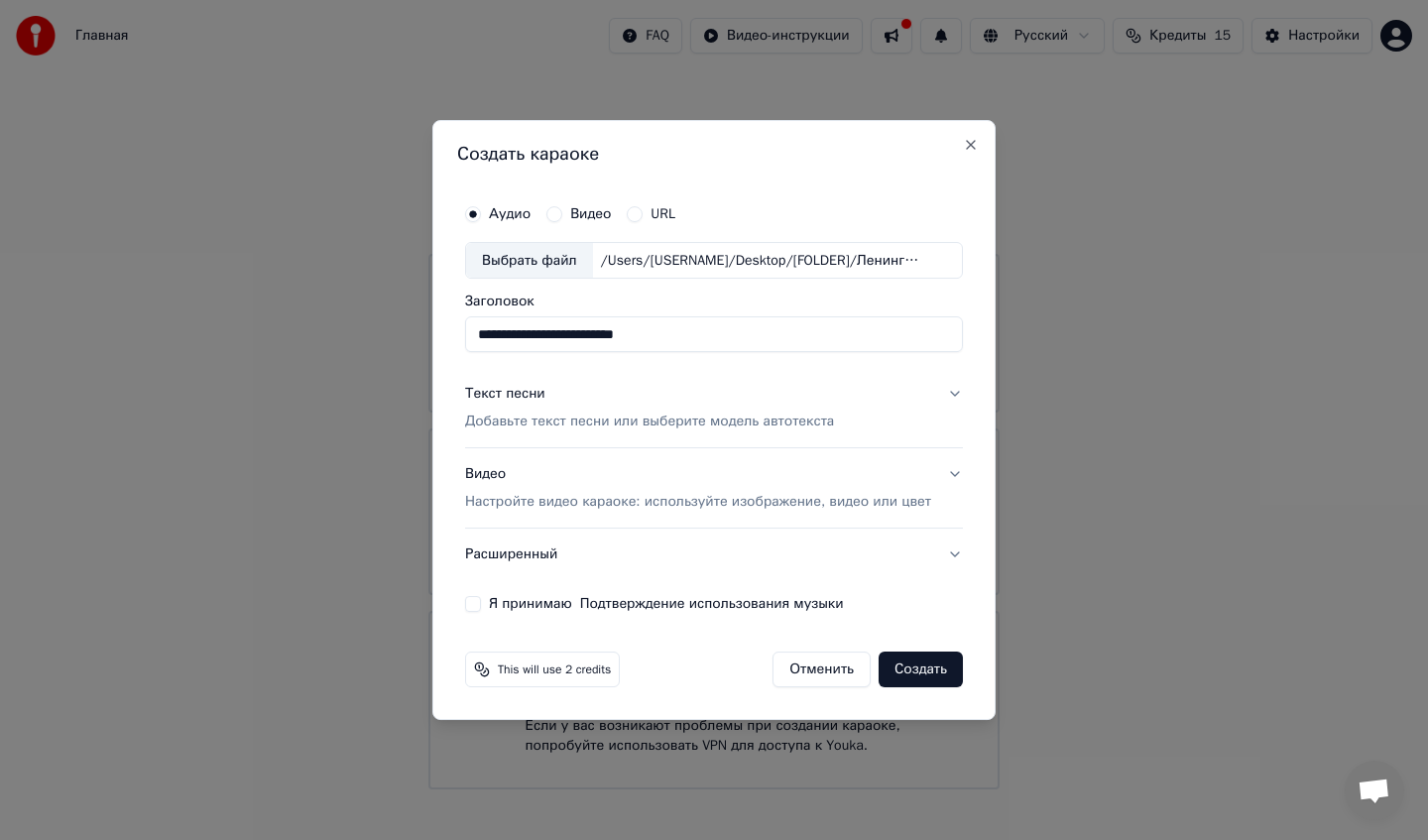 click on "Добавьте текст песни или выберите модель автотекста" at bounding box center (650, 422) 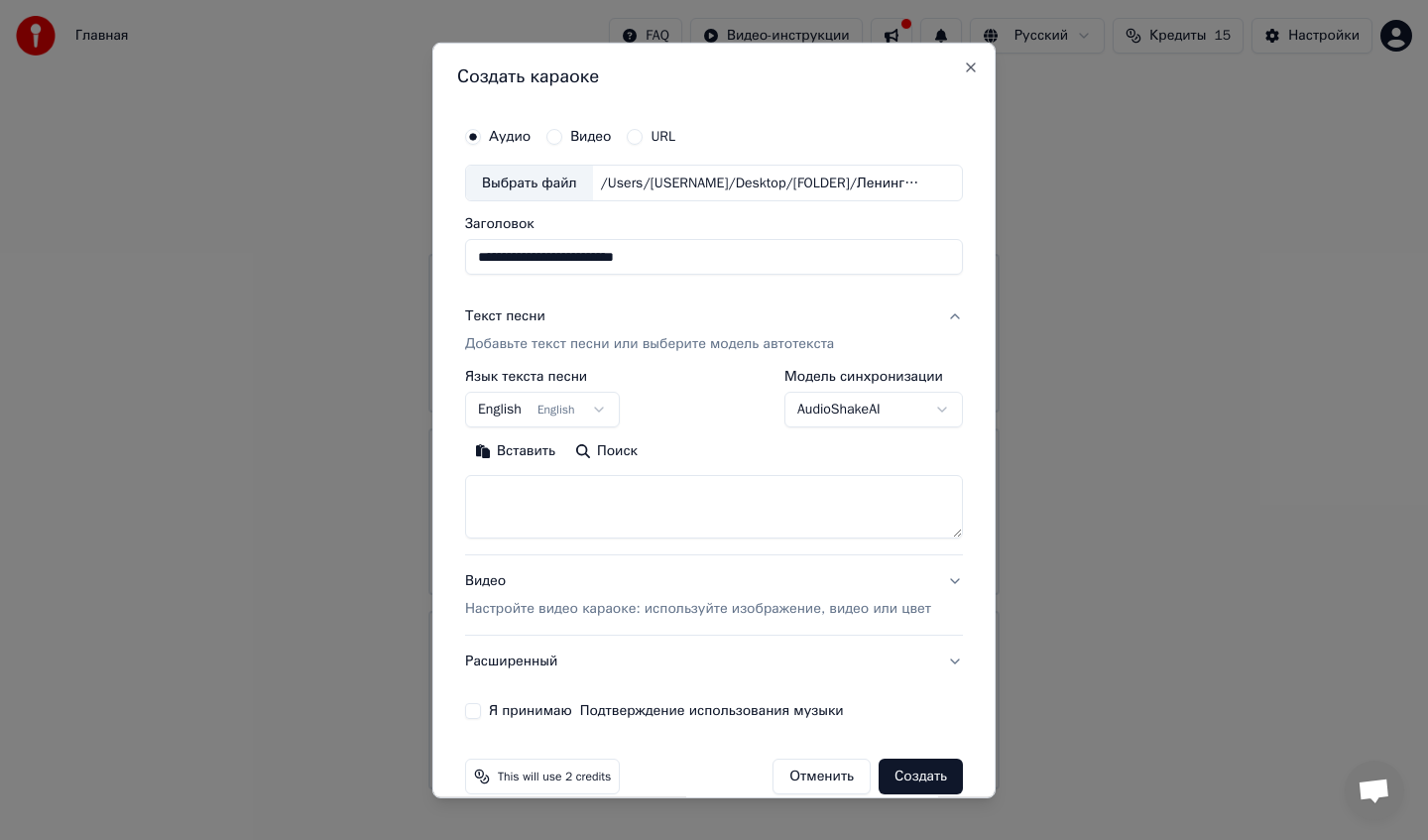 click at bounding box center (714, 507) 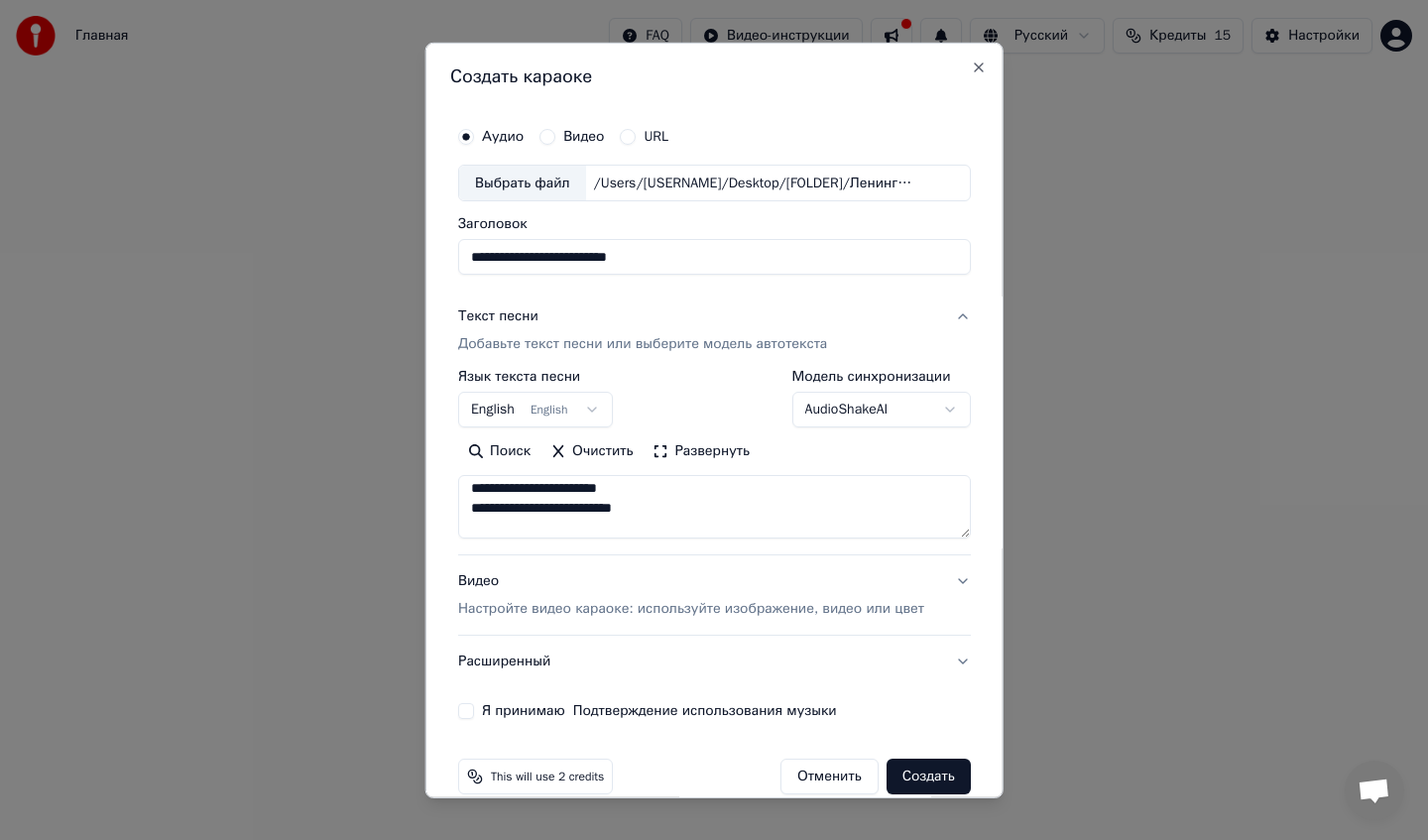 scroll, scrollTop: 0, scrollLeft: 0, axis: both 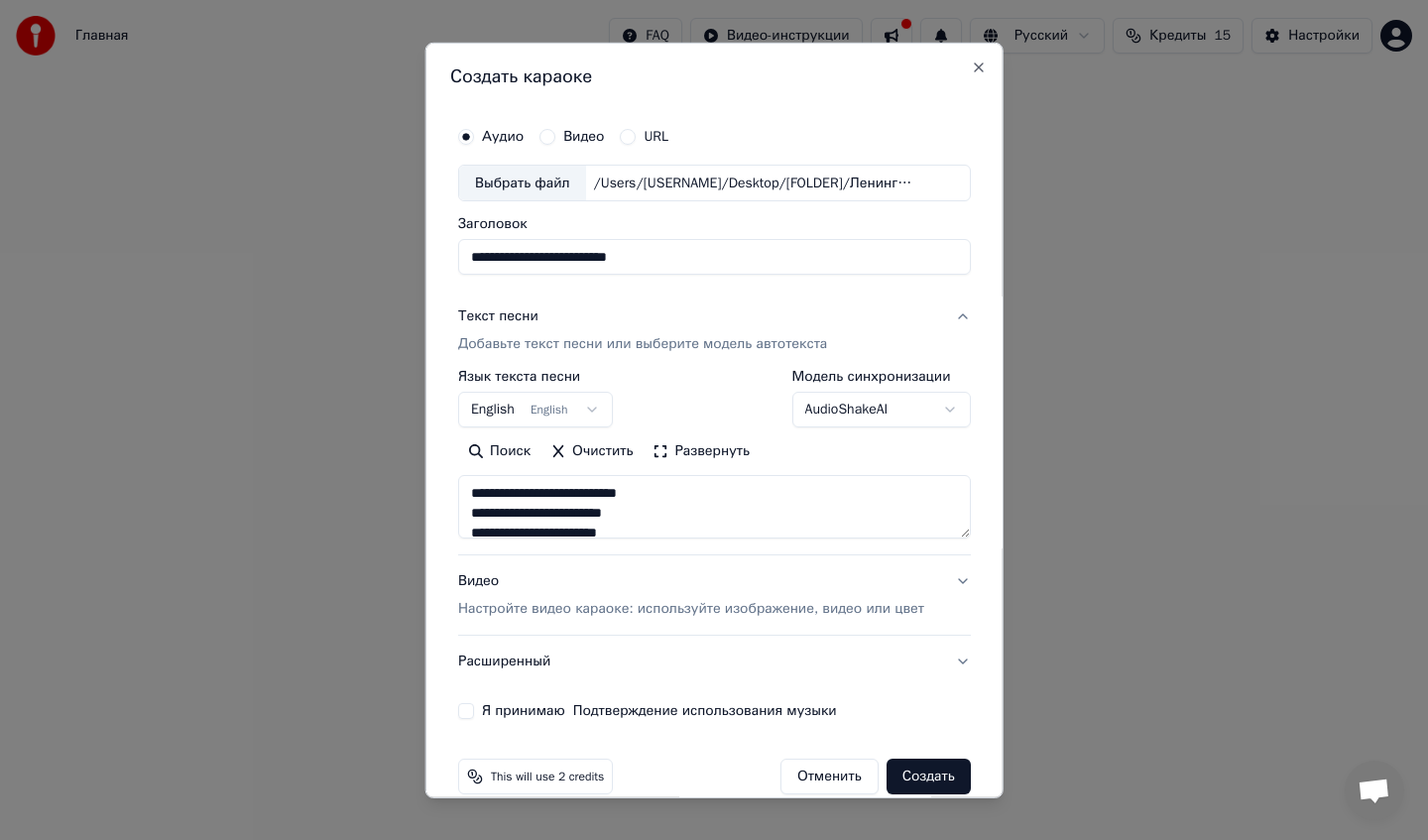 type on "**********" 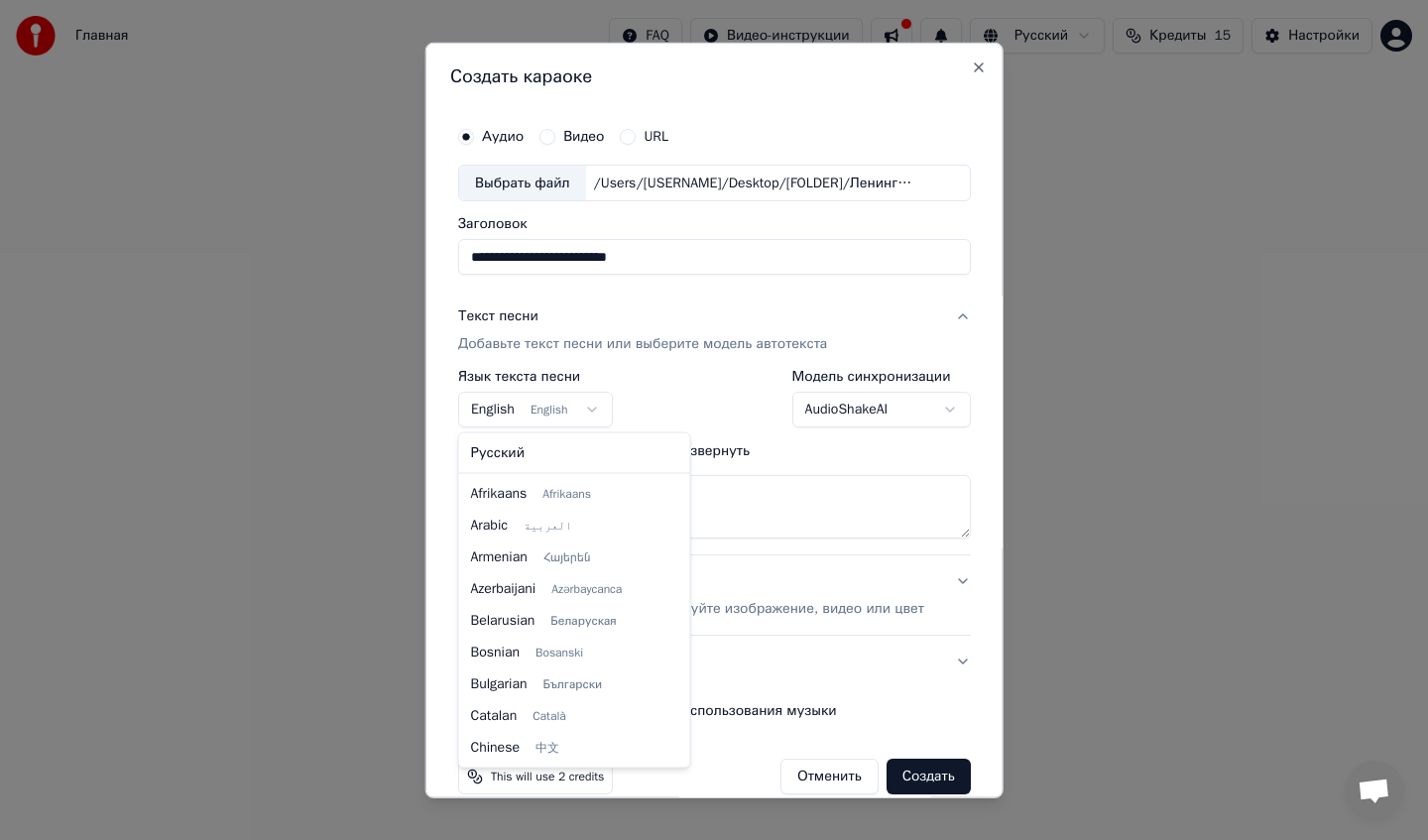 scroll, scrollTop: 159, scrollLeft: 0, axis: vertical 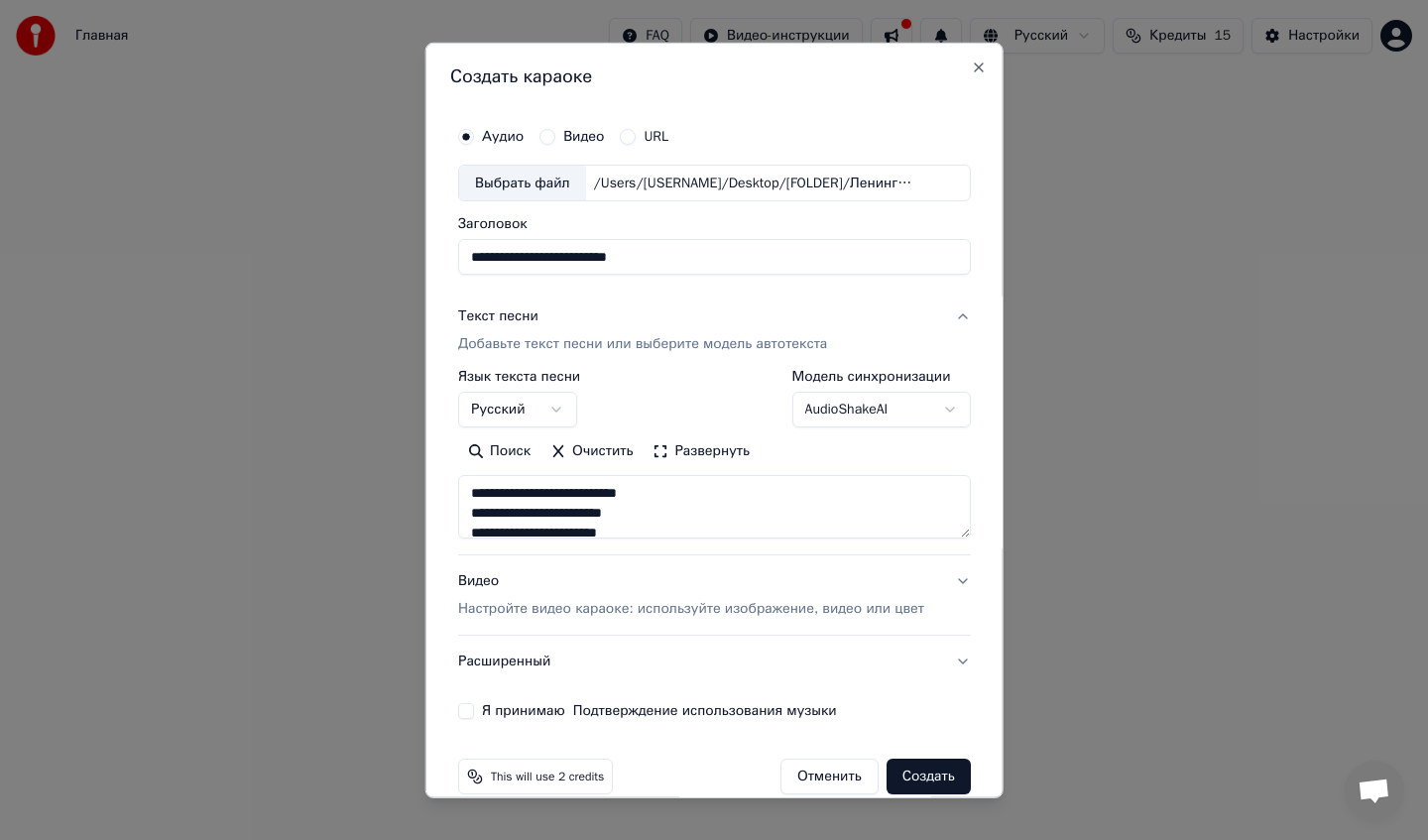 click on "**********" at bounding box center (714, 395) 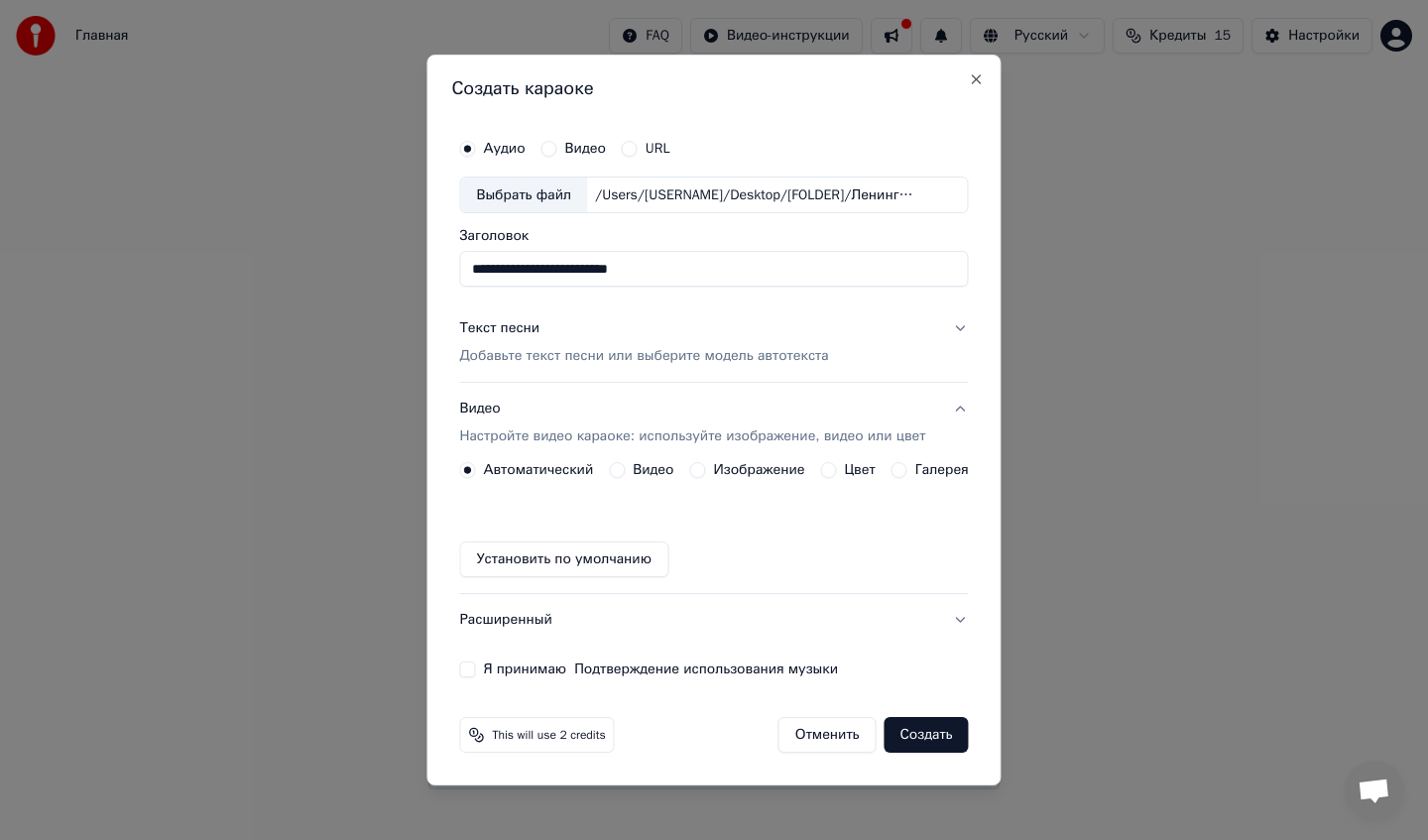 click on "Я принимаю   Подтверждение использования музыки" at bounding box center [467, 669] 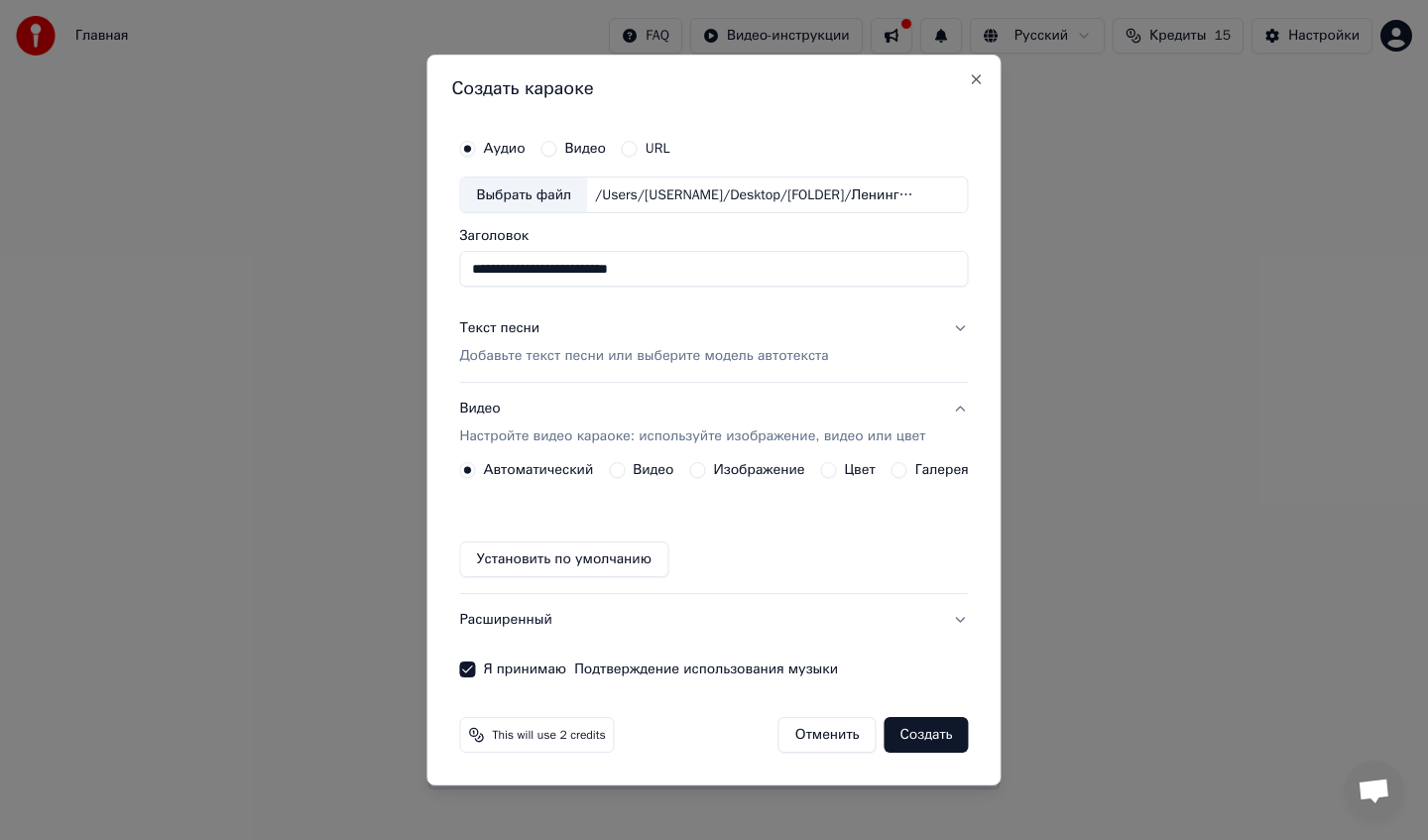 click on "Создать" at bounding box center [926, 735] 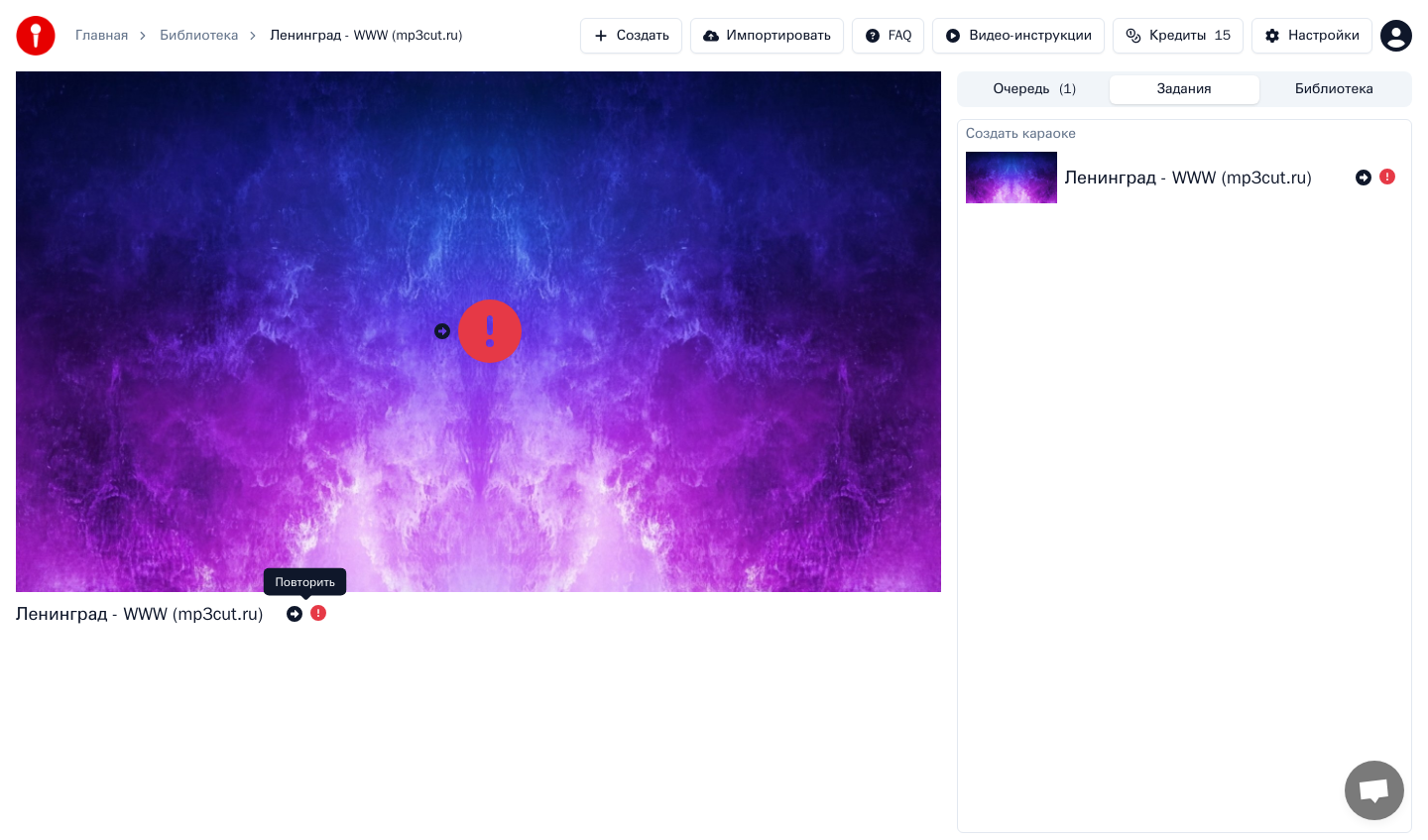 click at bounding box center [295, 614] 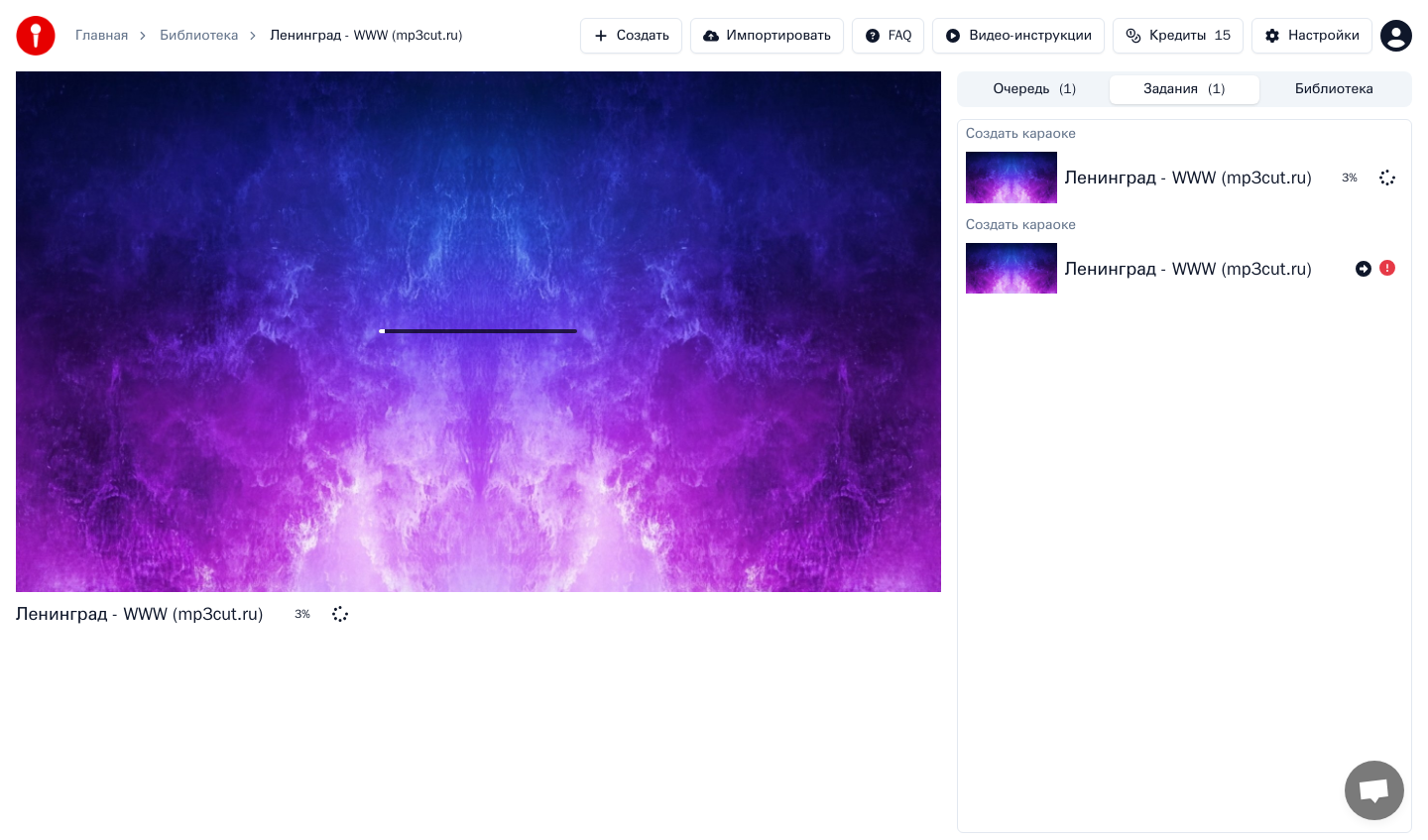 click at bounding box center [1364, 269] 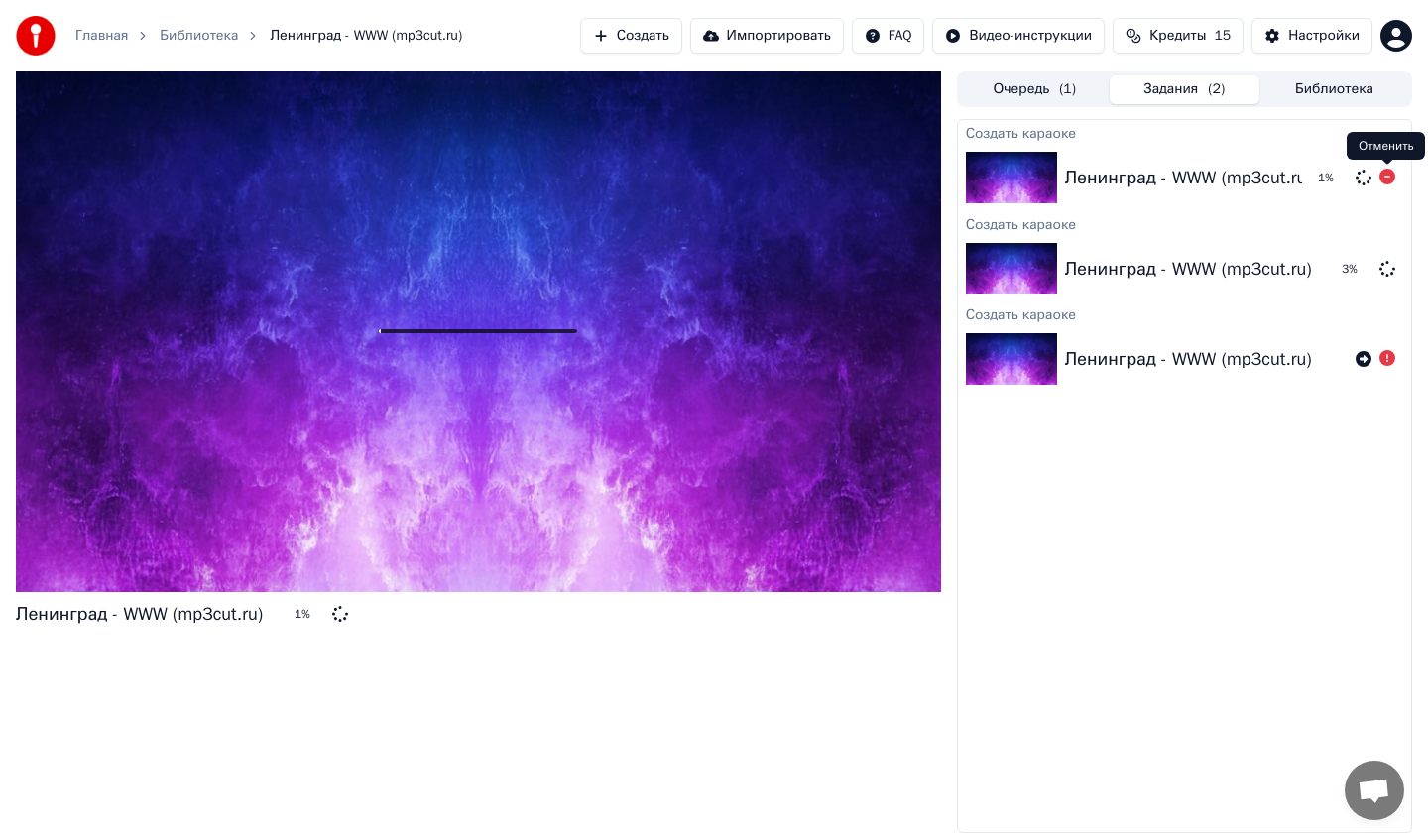 click at bounding box center [1387, 177] 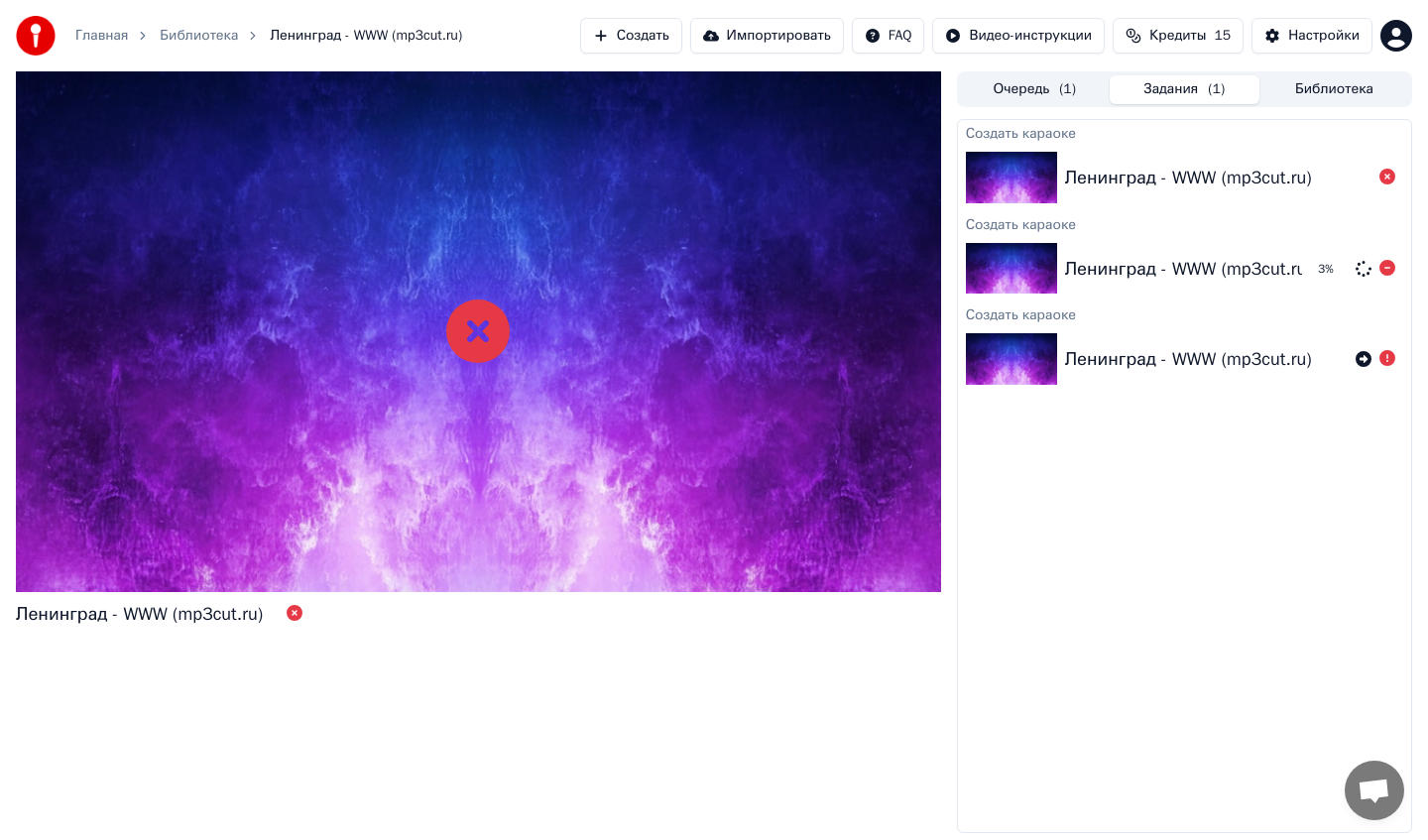 click on "Ленинград - WWW (mp3cut.ru)" at bounding box center (1188, 178) 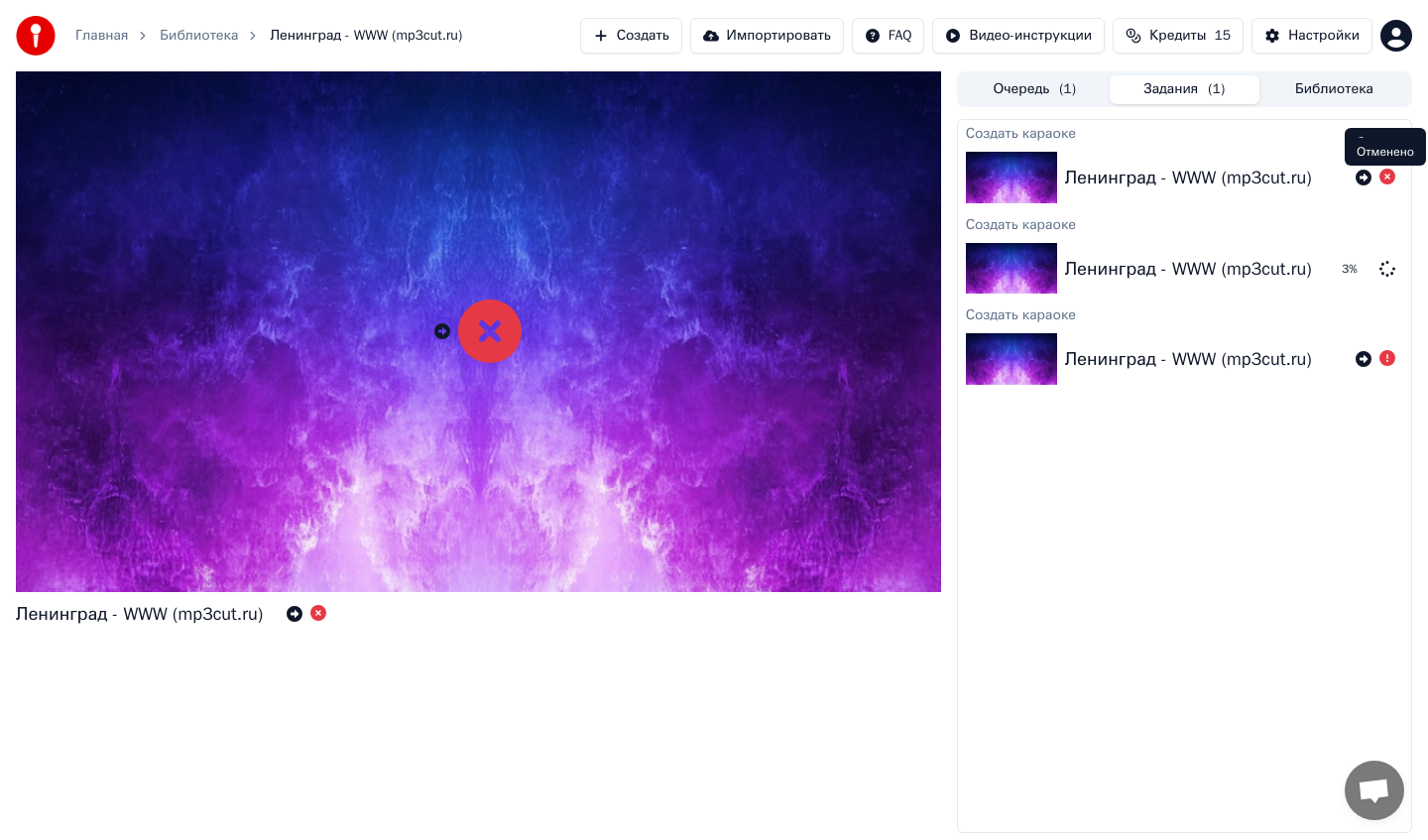 click at bounding box center (1387, 177) 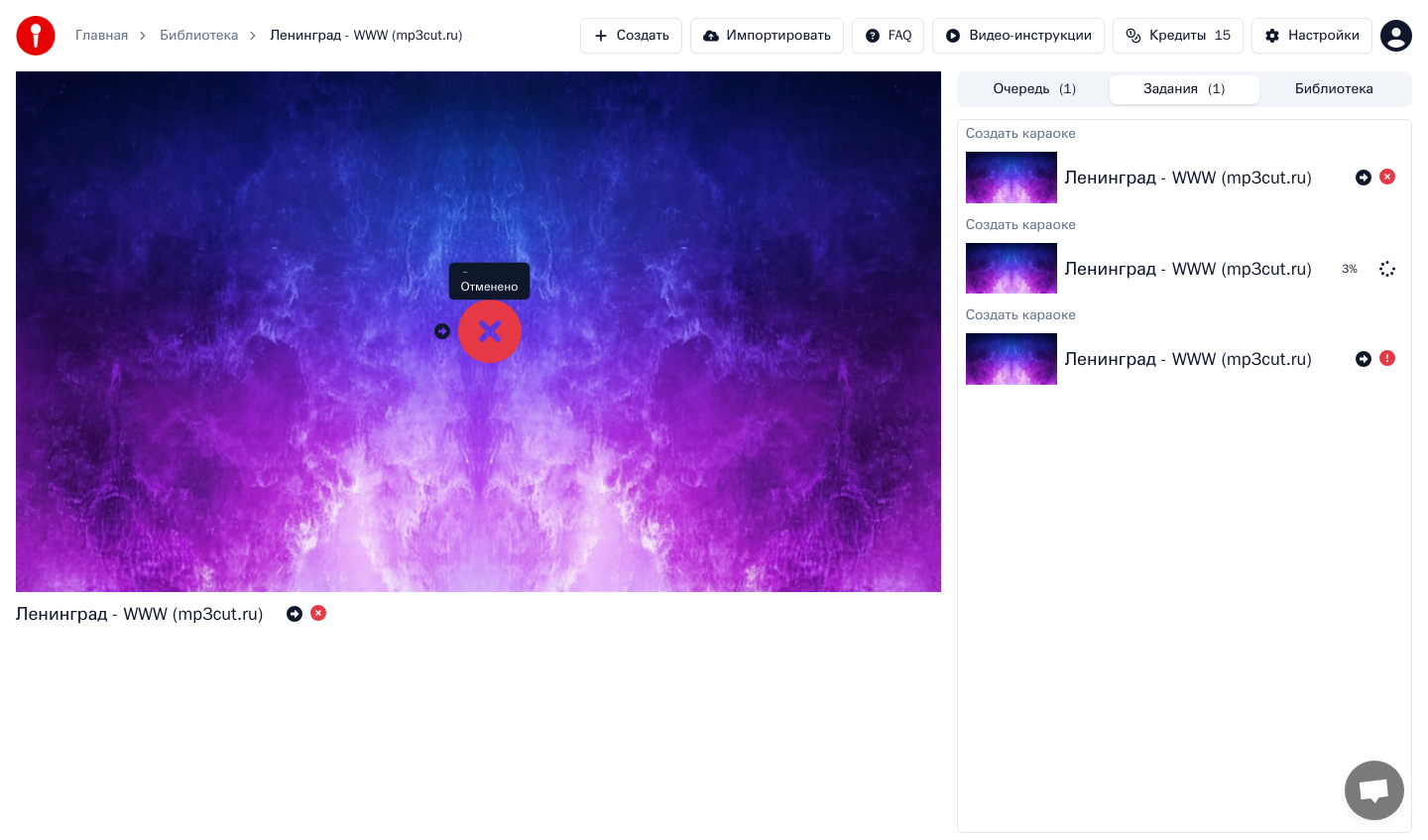 click at bounding box center (490, 331) 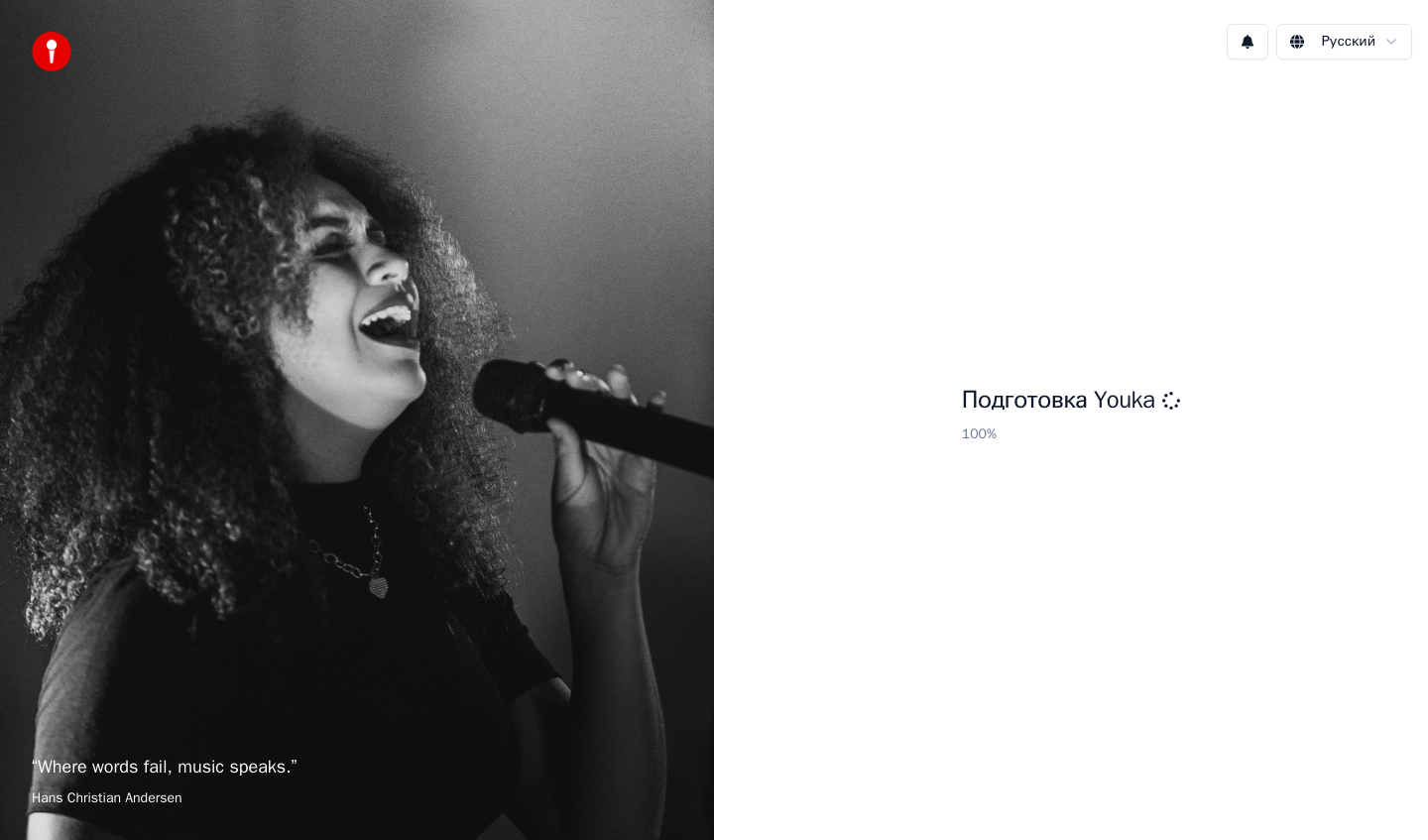 scroll, scrollTop: 0, scrollLeft: 0, axis: both 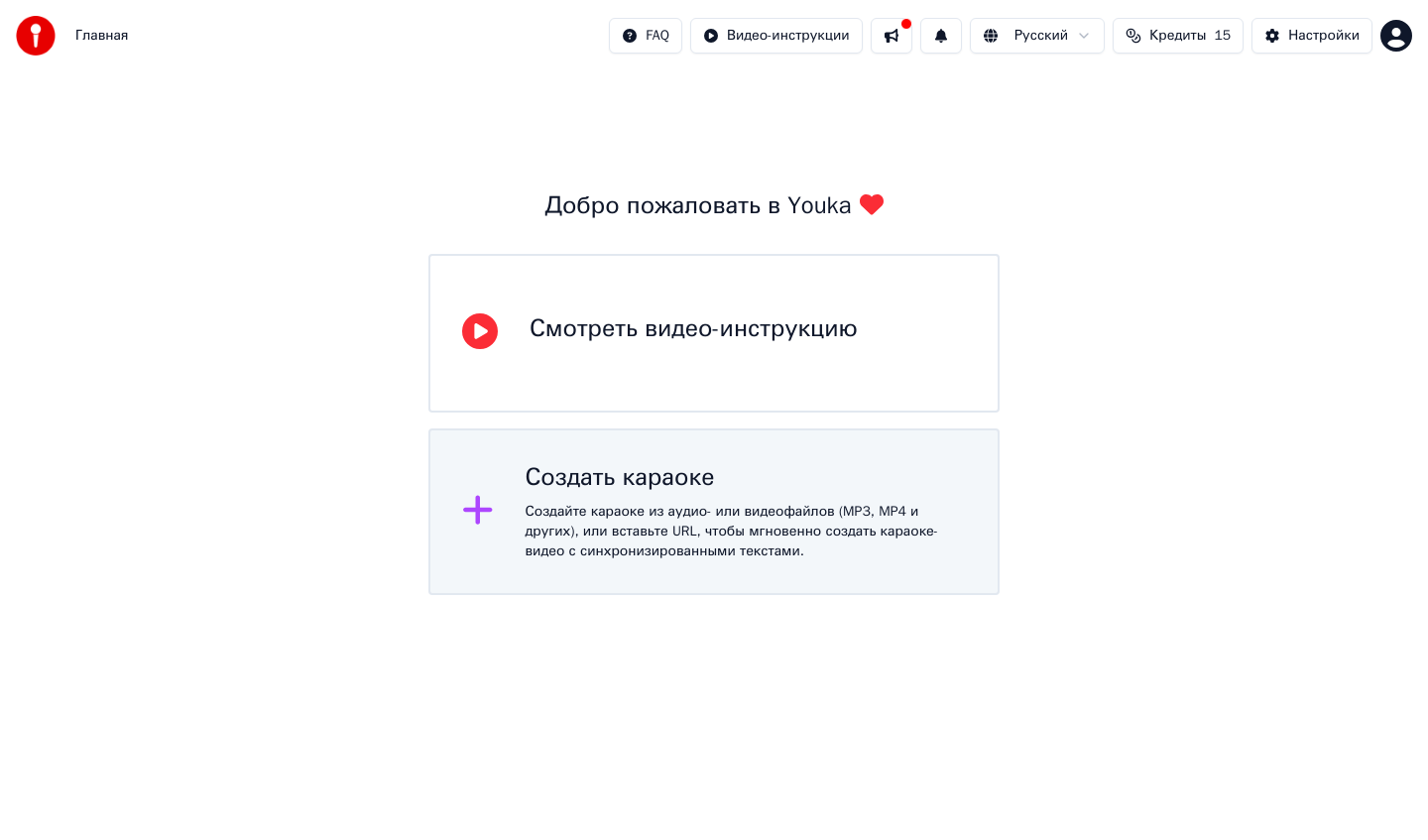 click on "Создайте караоке из аудио- или видеофайлов (MP3, MP4 и других), или вставьте URL, чтобы мгновенно создать караоке-видео с синхронизированными текстами." at bounding box center (693, 353) 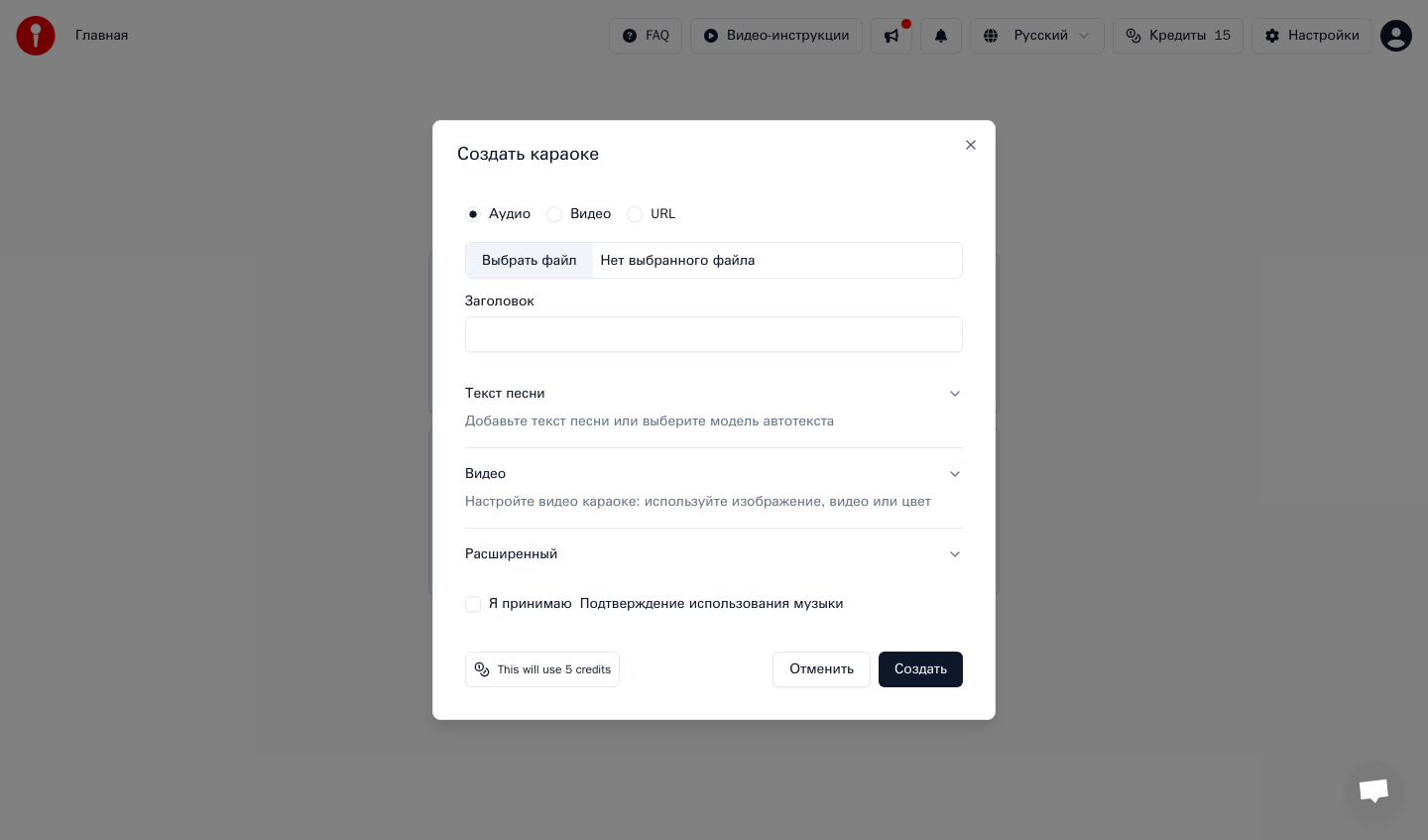 click on "Выбрать файл" at bounding box center [530, 261] 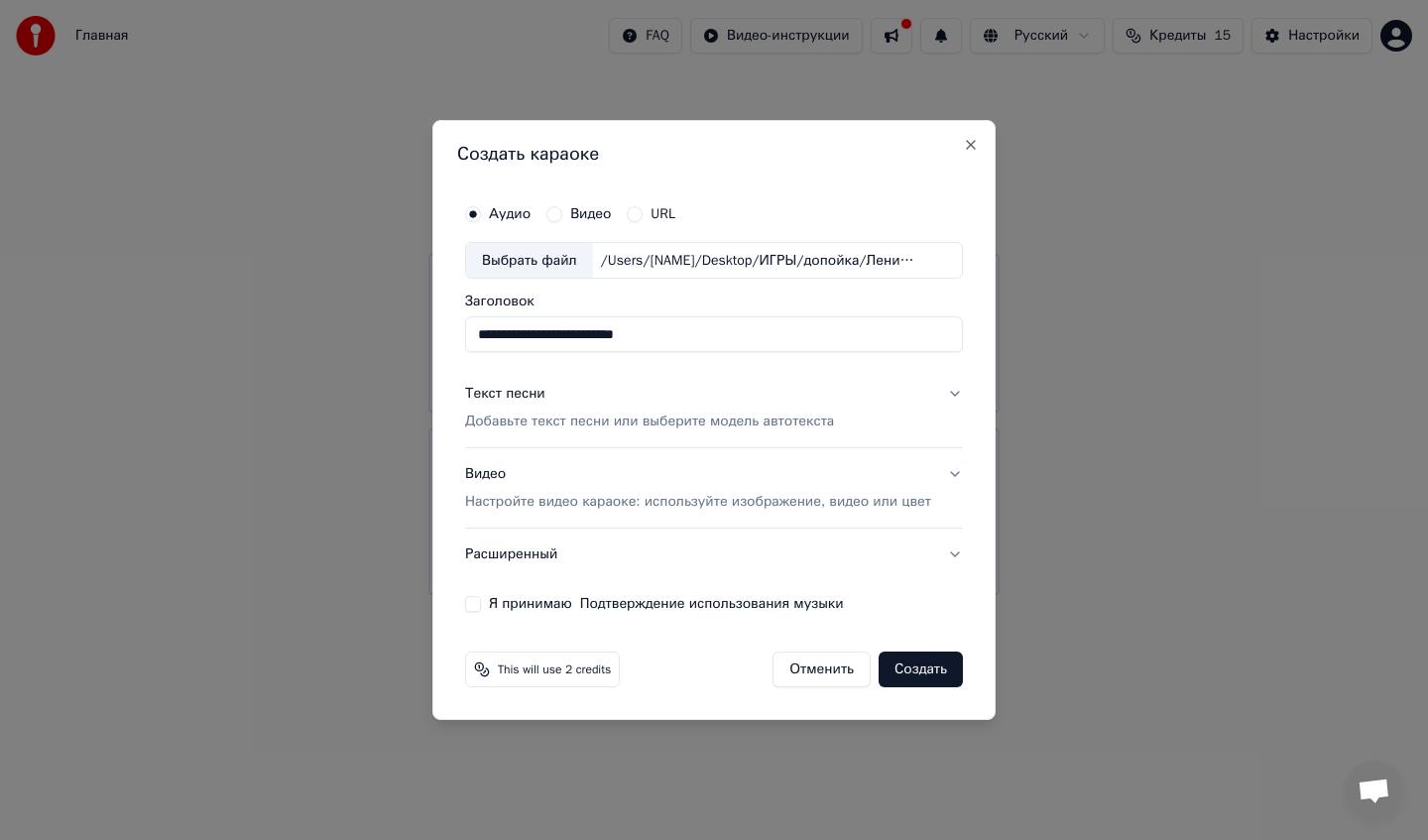 click on "Добавьте текст песни или выберите модель автотекста" at bounding box center [650, 422] 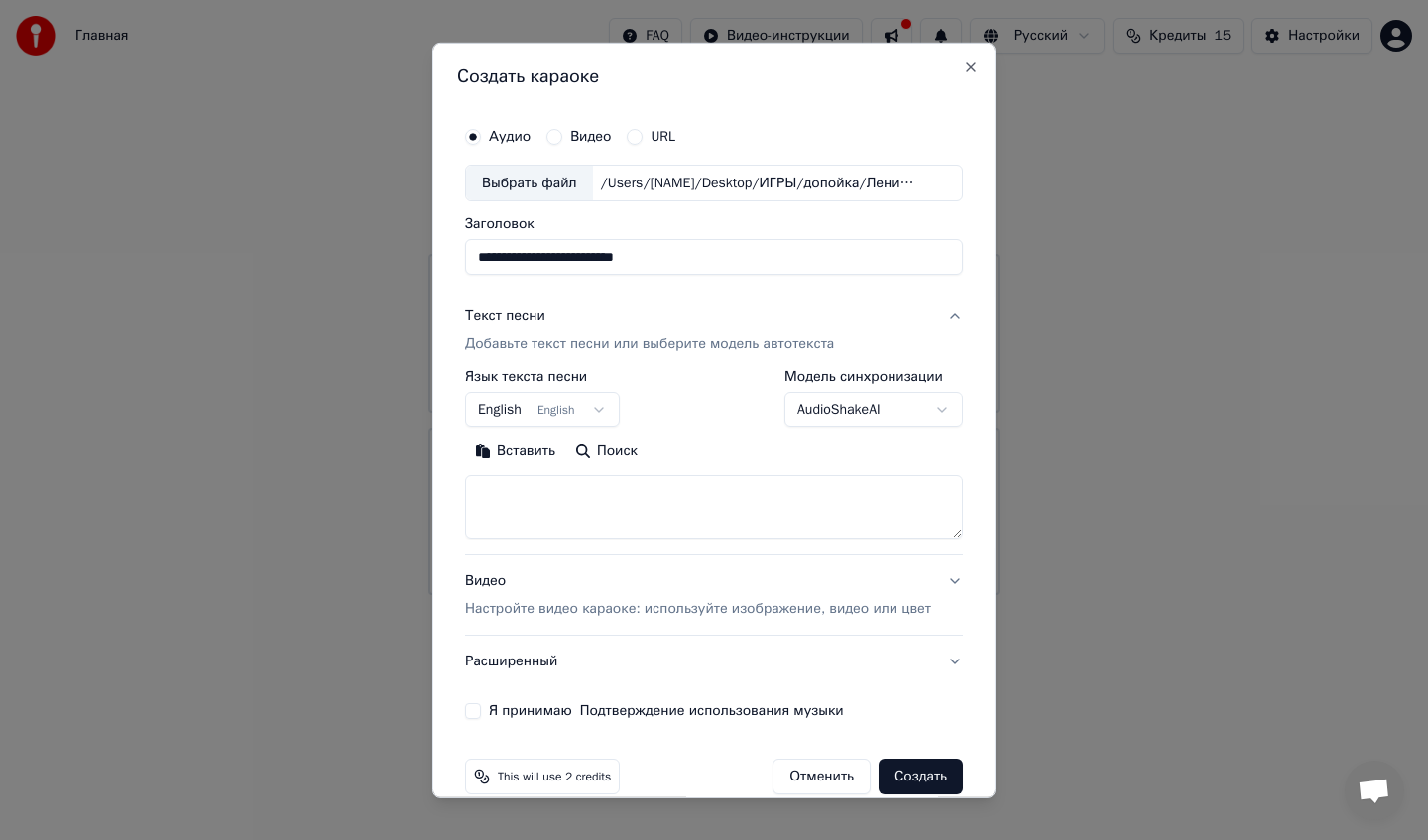click at bounding box center (714, 507) 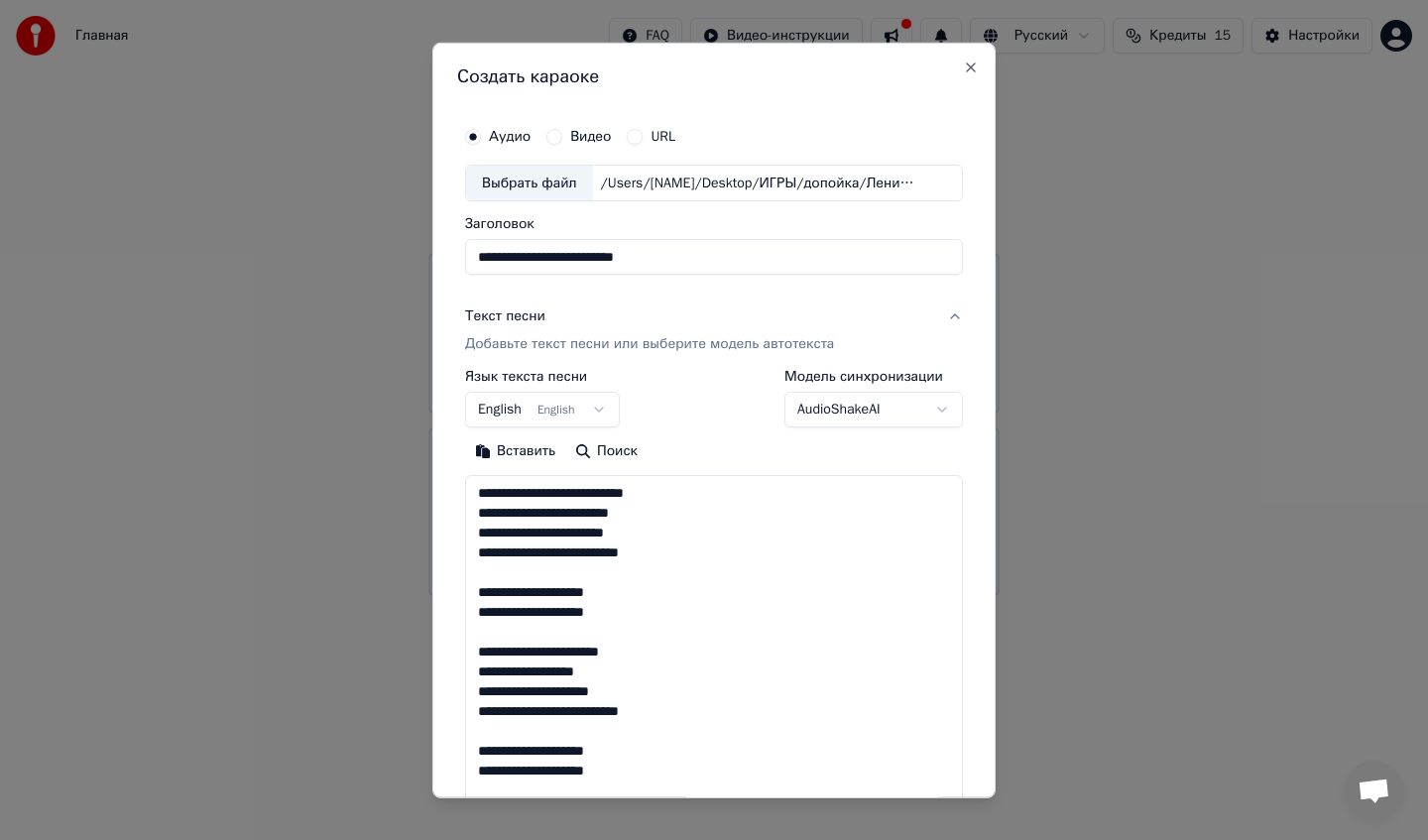 scroll, scrollTop: 579, scrollLeft: 0, axis: vertical 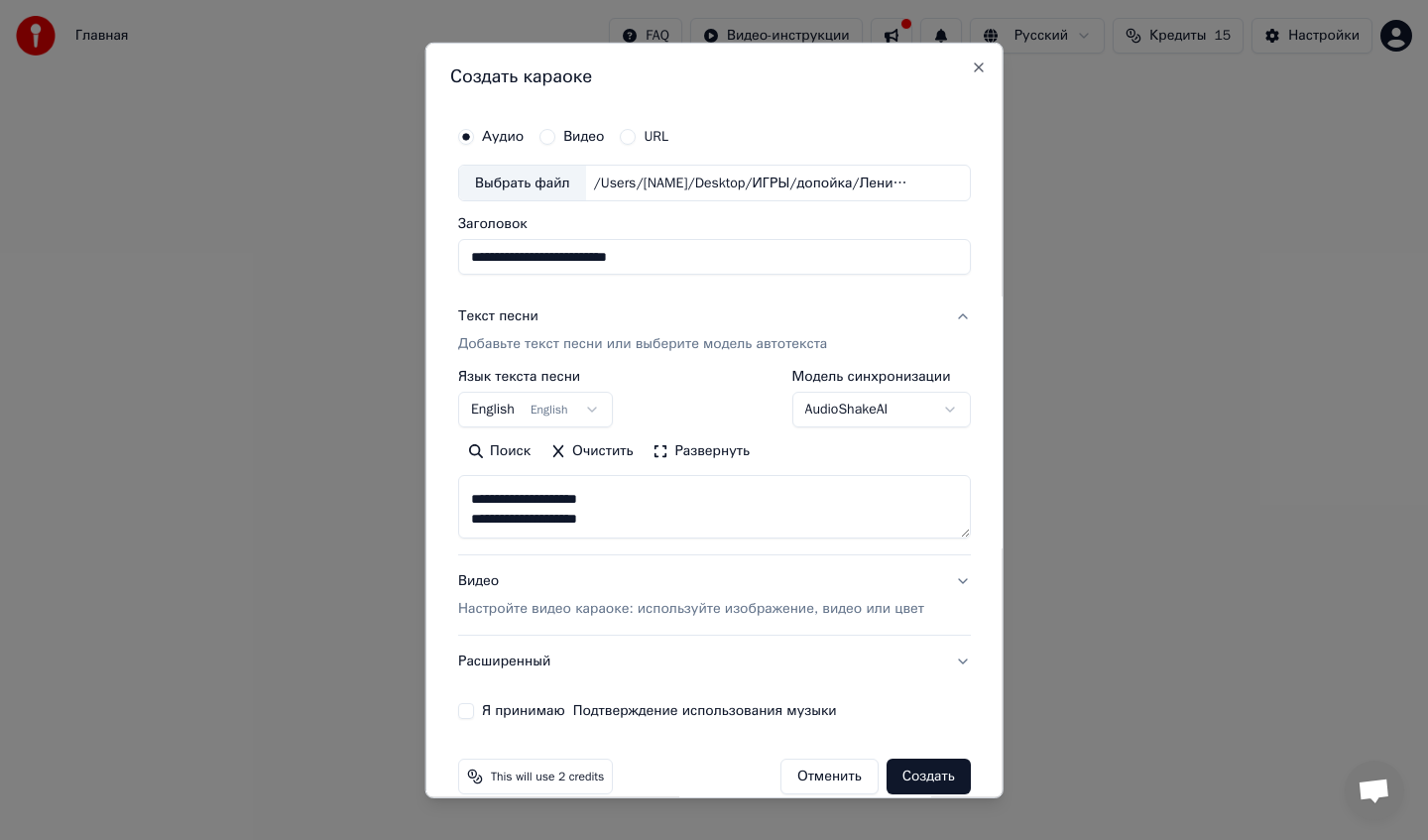 type on "**********" 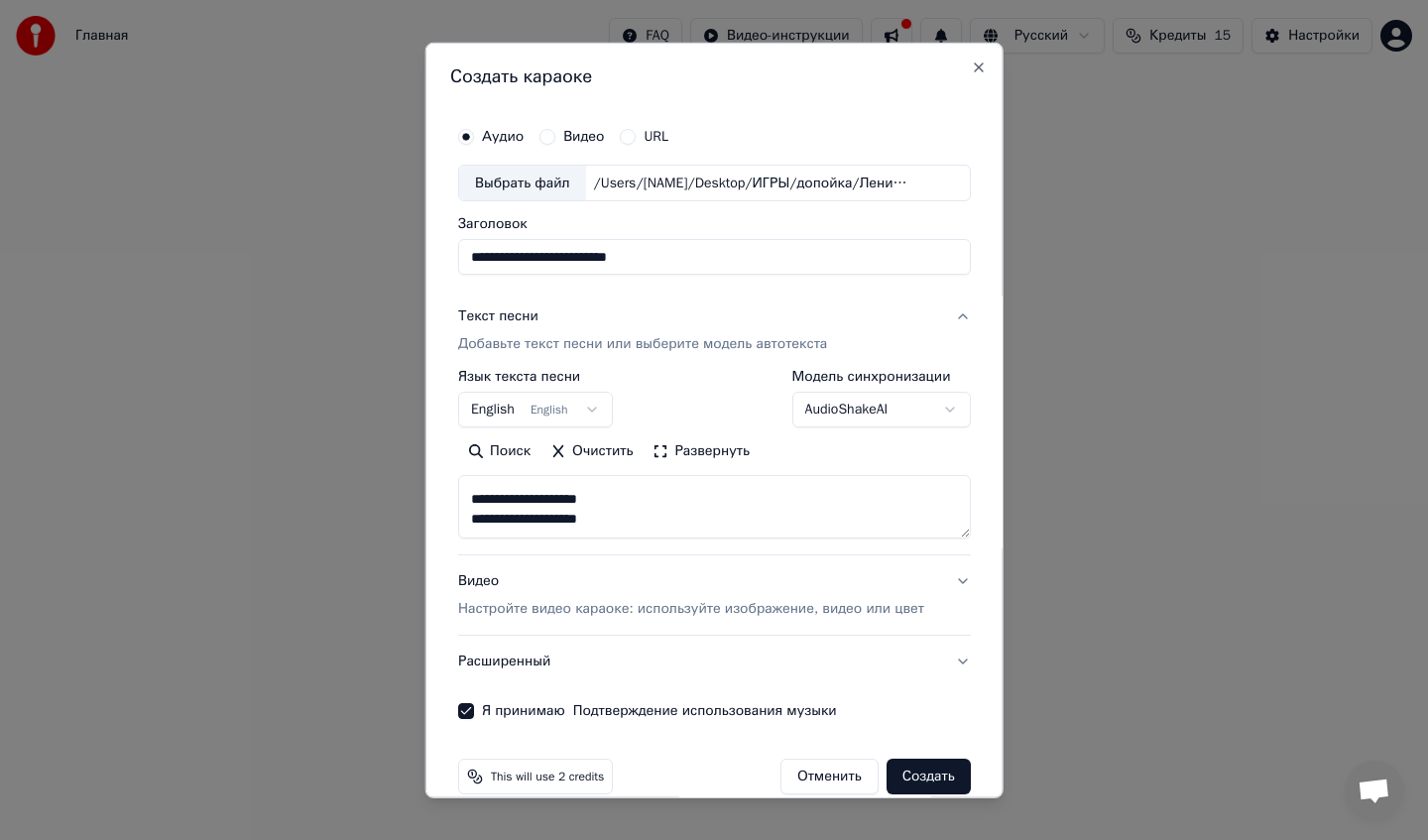 click on "Создать" at bounding box center (927, 777) 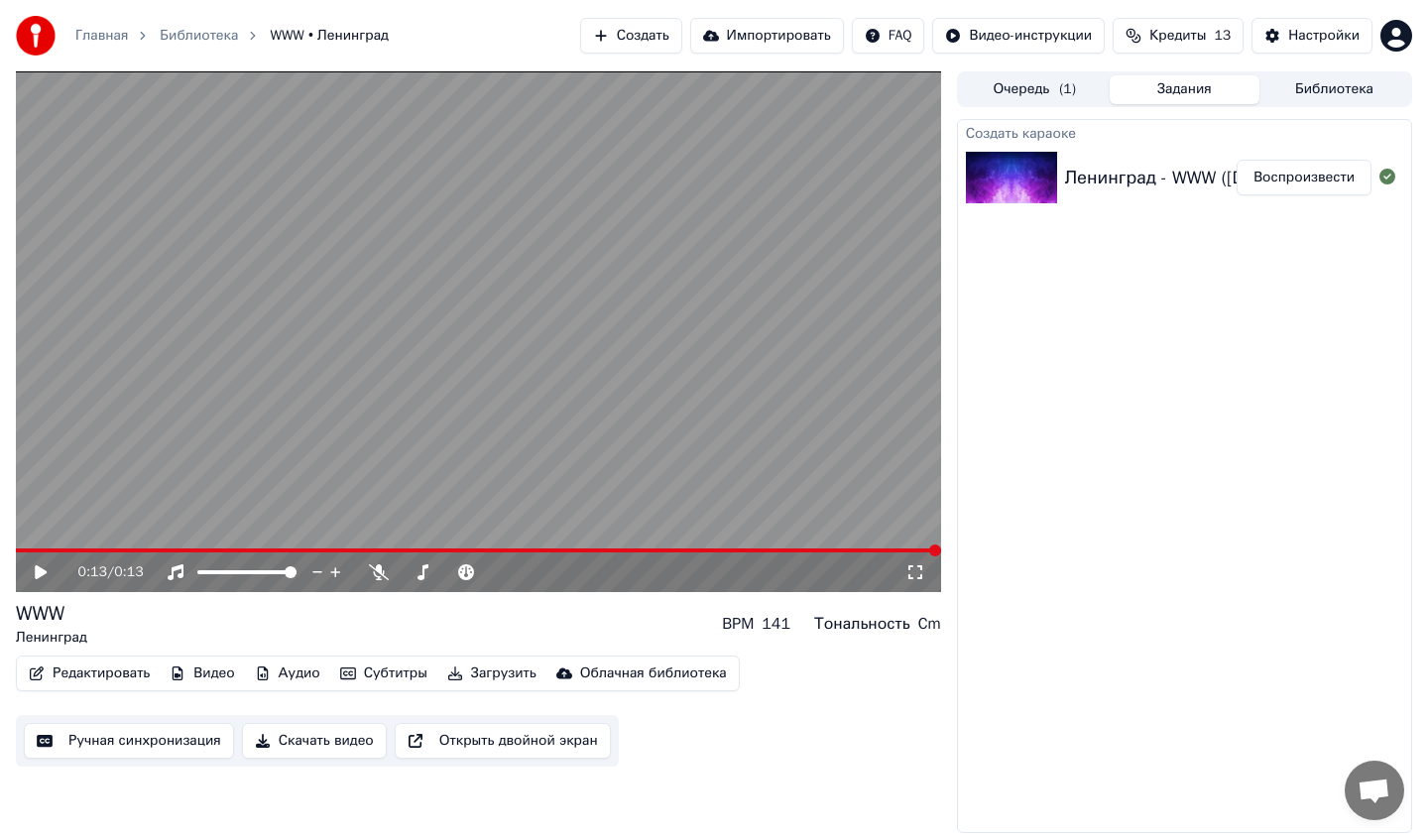 click at bounding box center (41, 572) 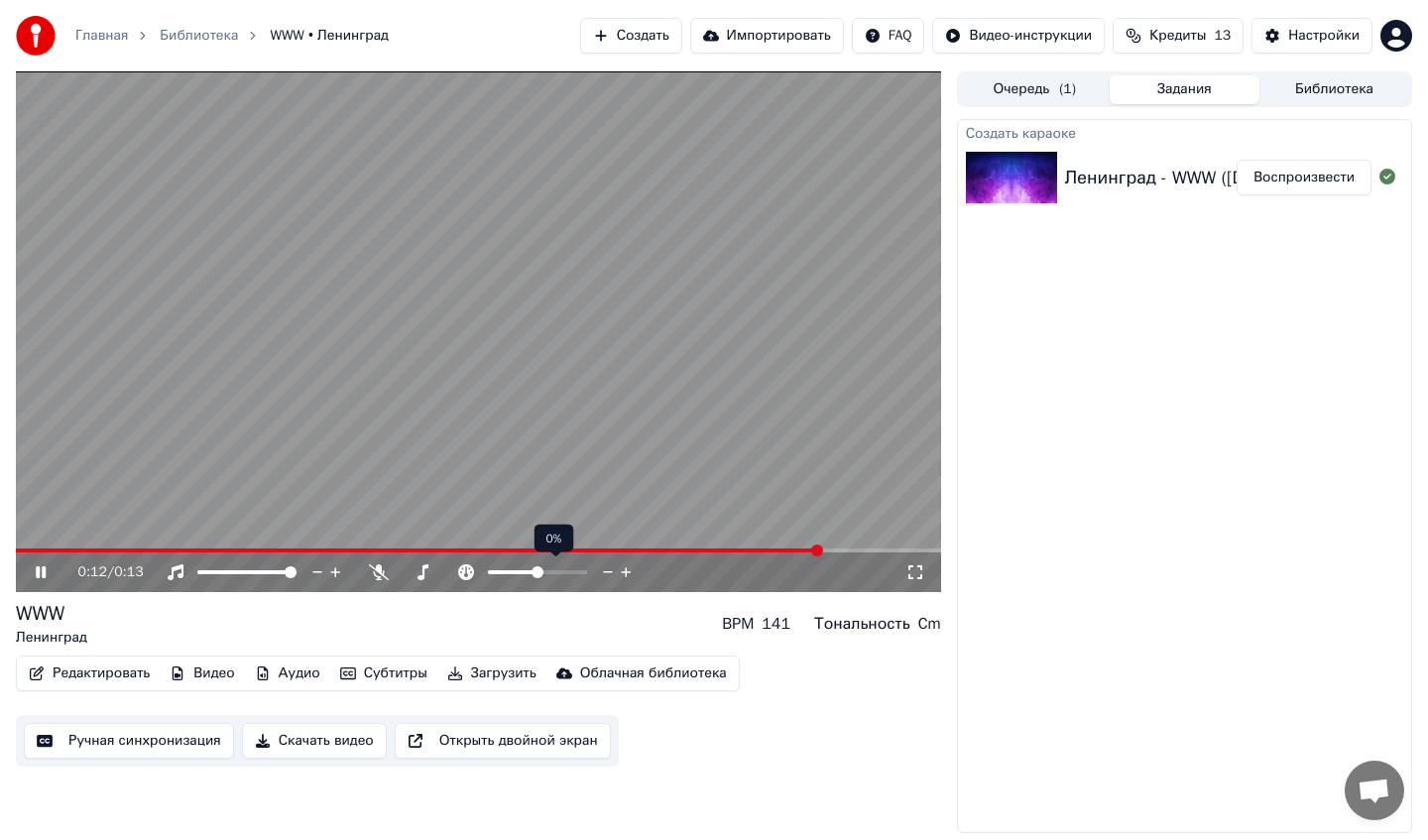 click at bounding box center (513, 572) 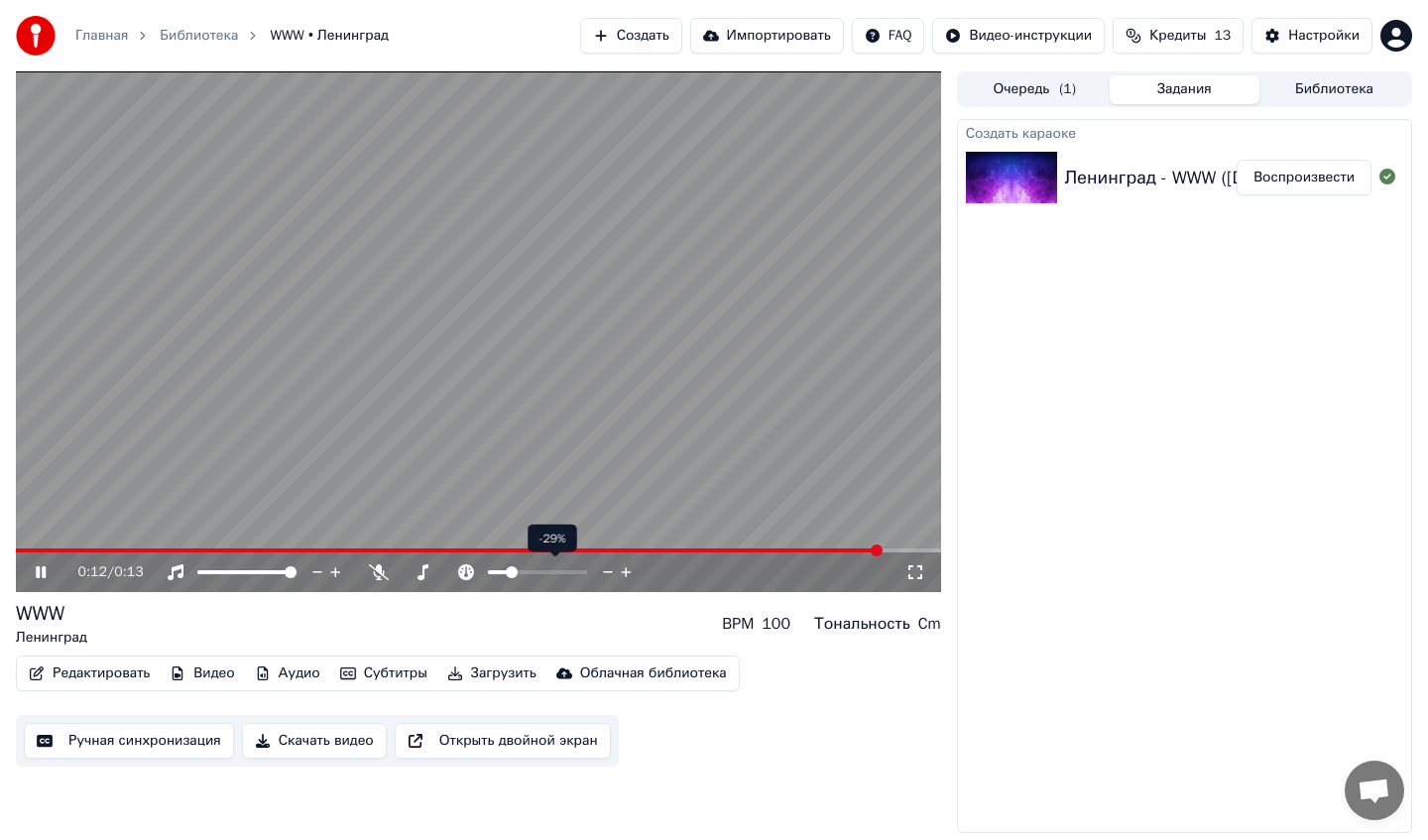 click at bounding box center [537, 572] 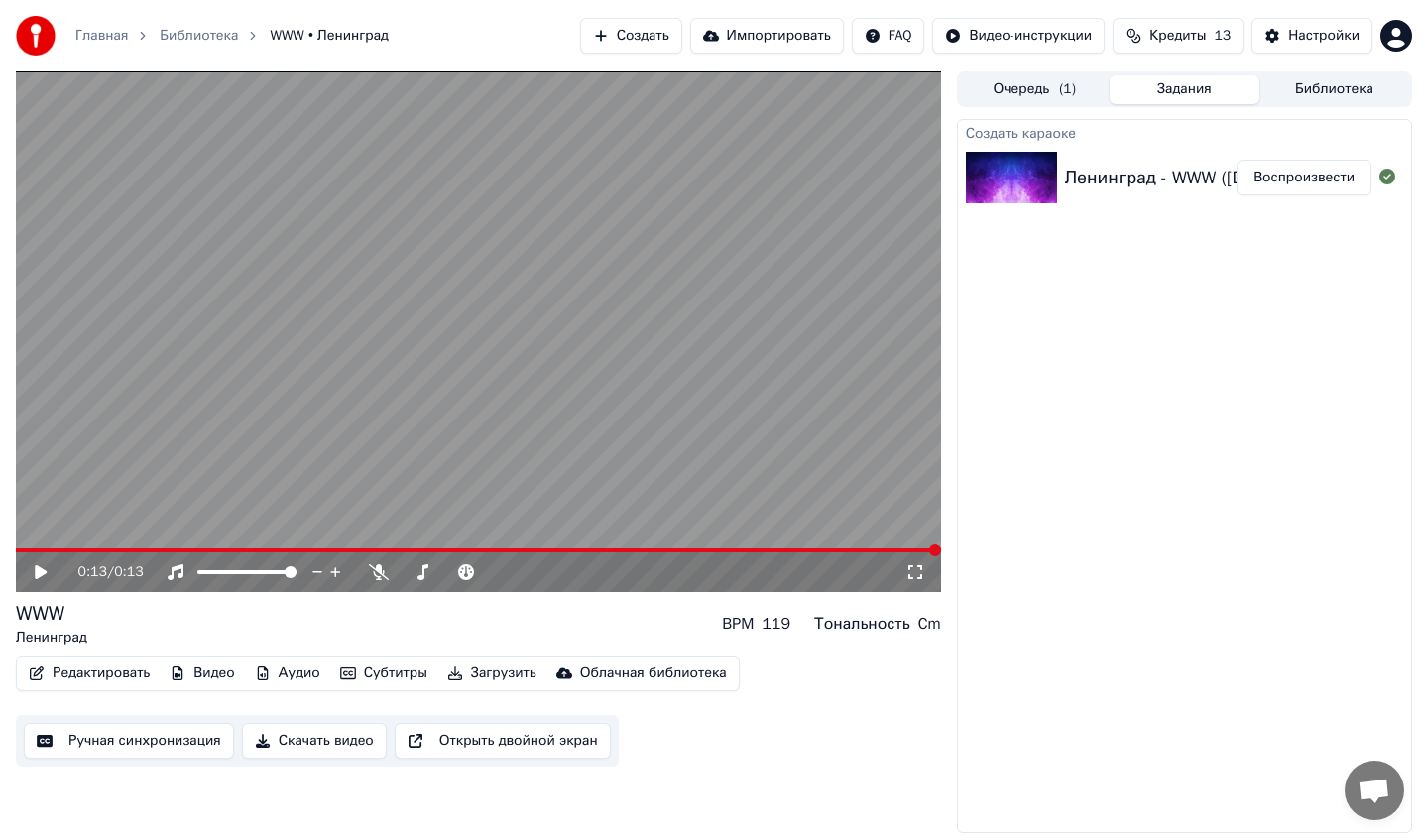 click on "Ручная синхронизация" at bounding box center (129, 741) 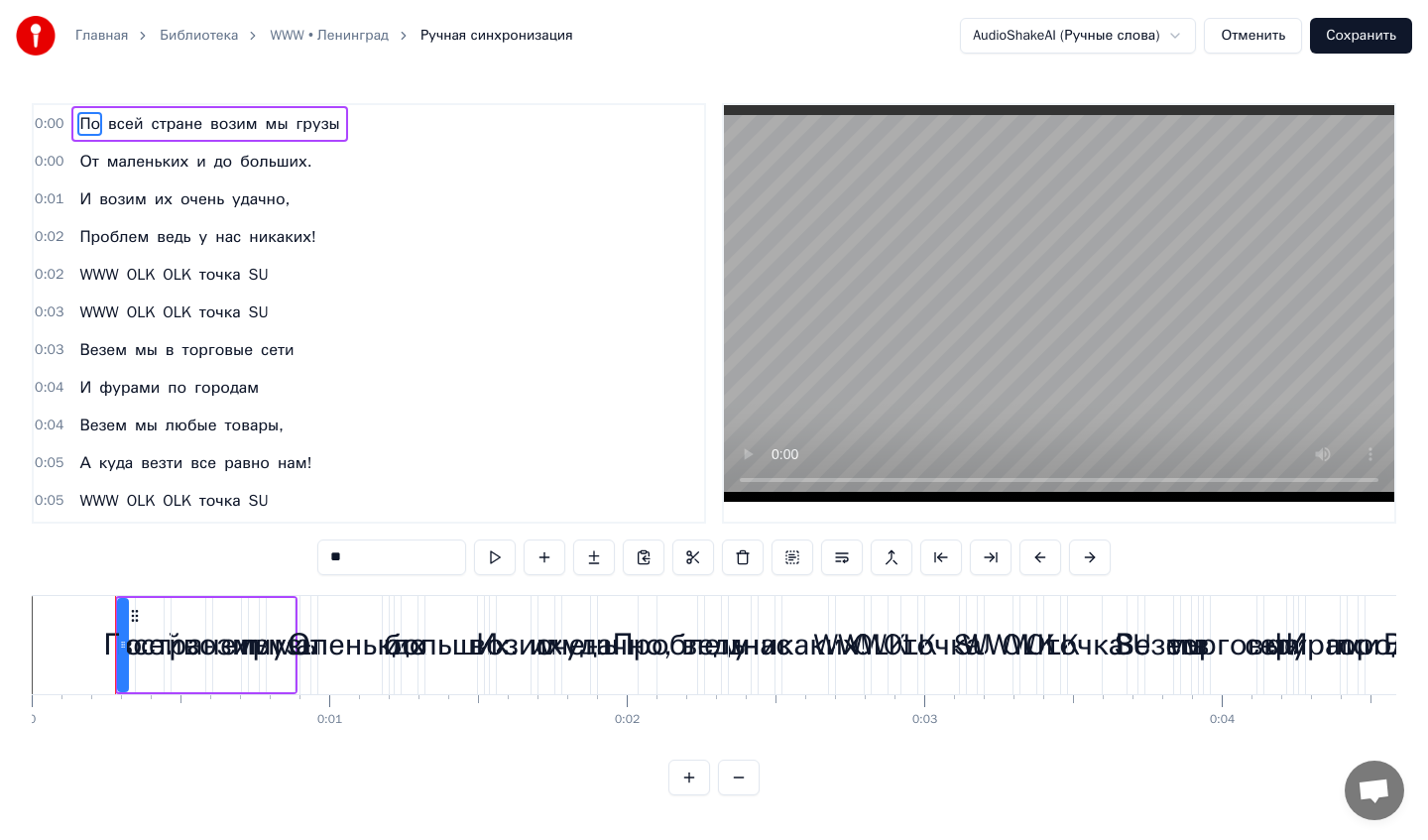 click at bounding box center (495, 557) 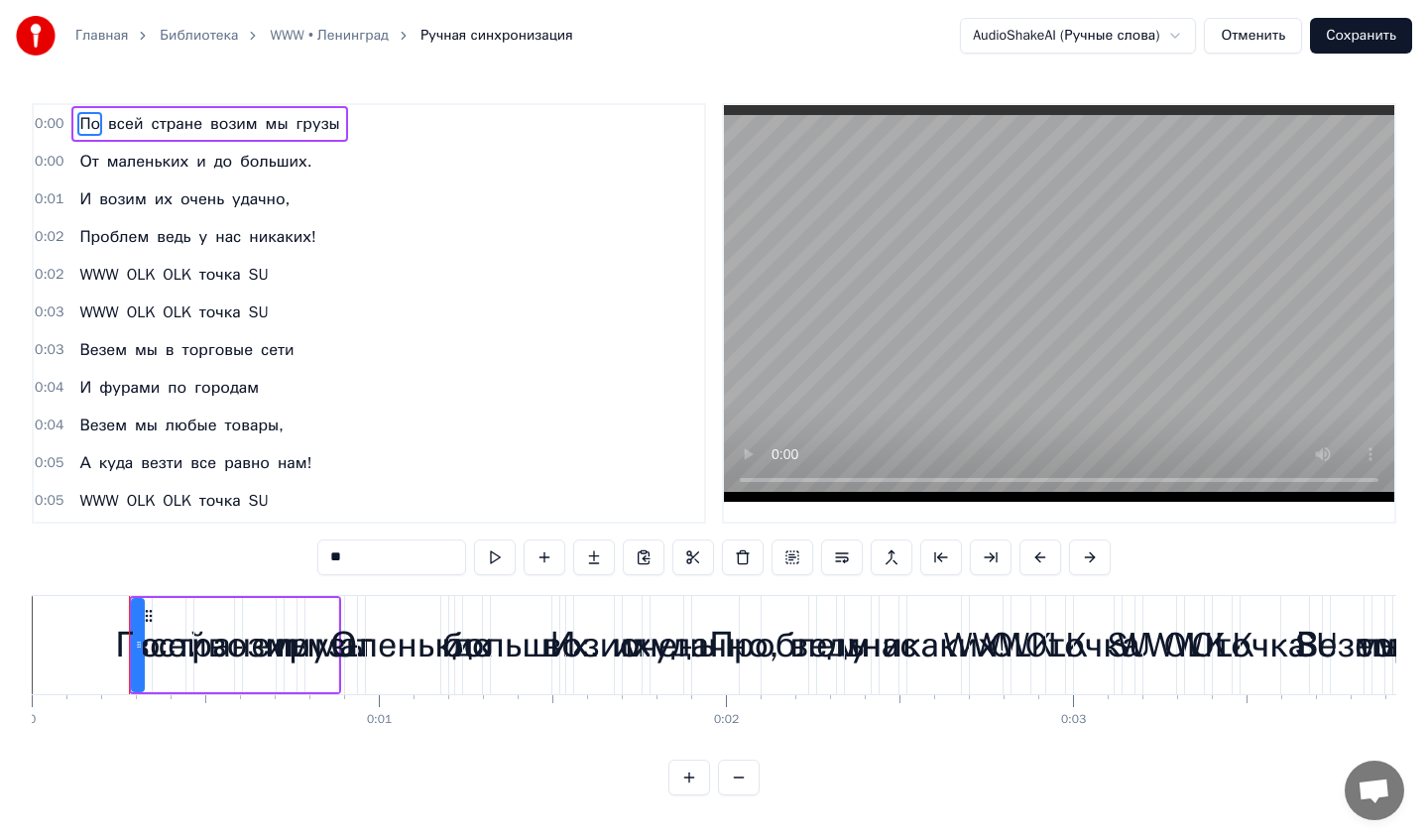 click at bounding box center [739, 778] 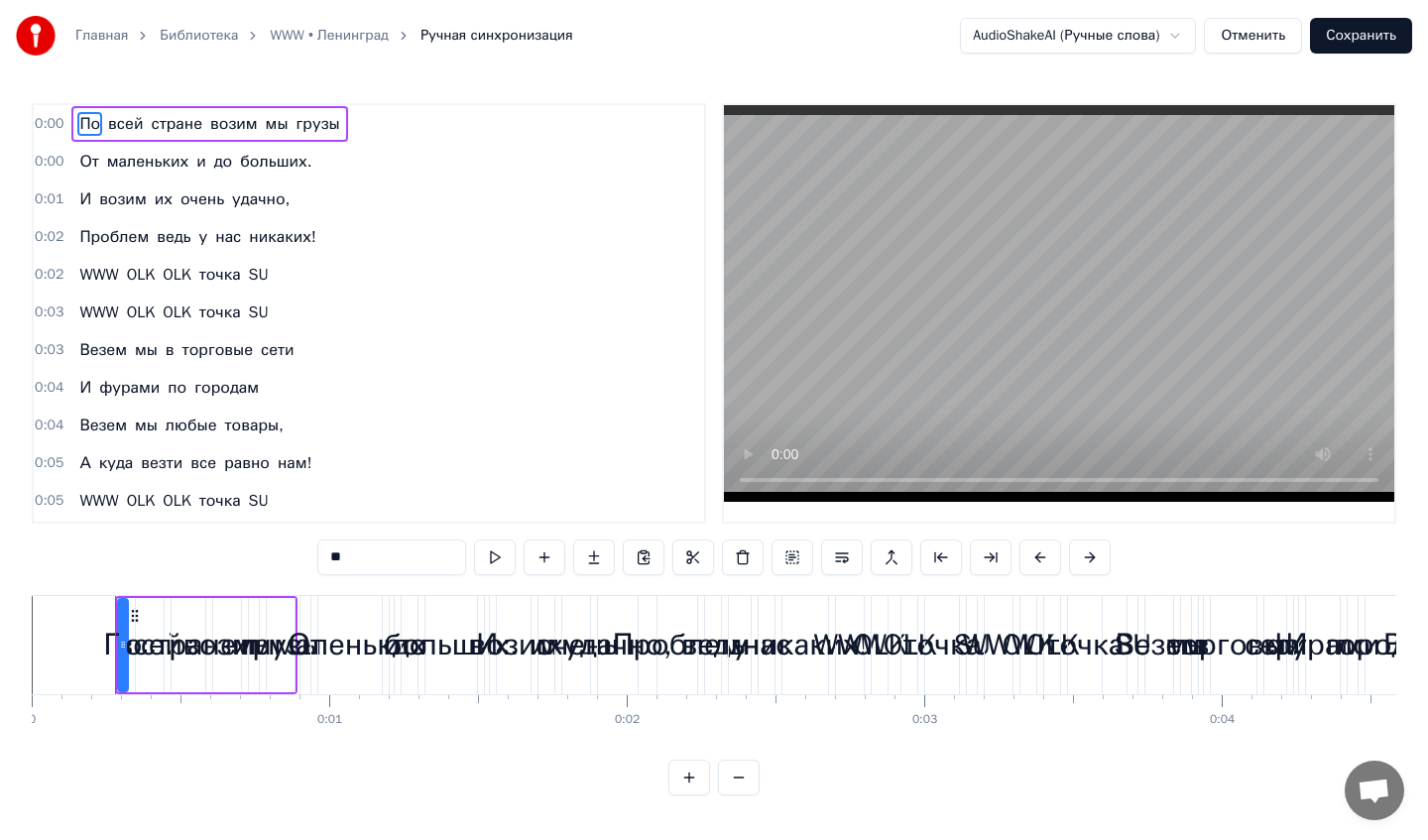 click at bounding box center [739, 778] 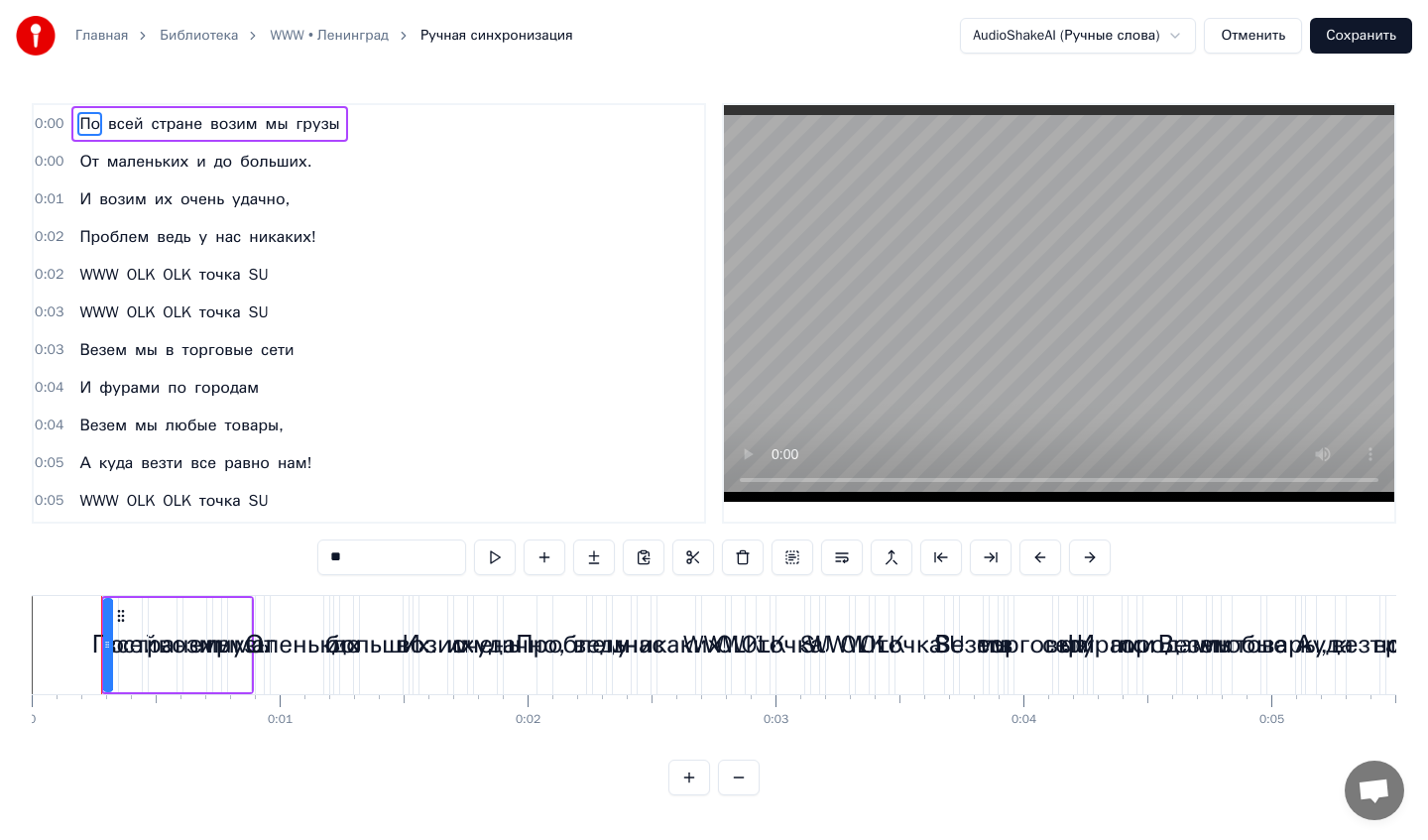 click at bounding box center [739, 778] 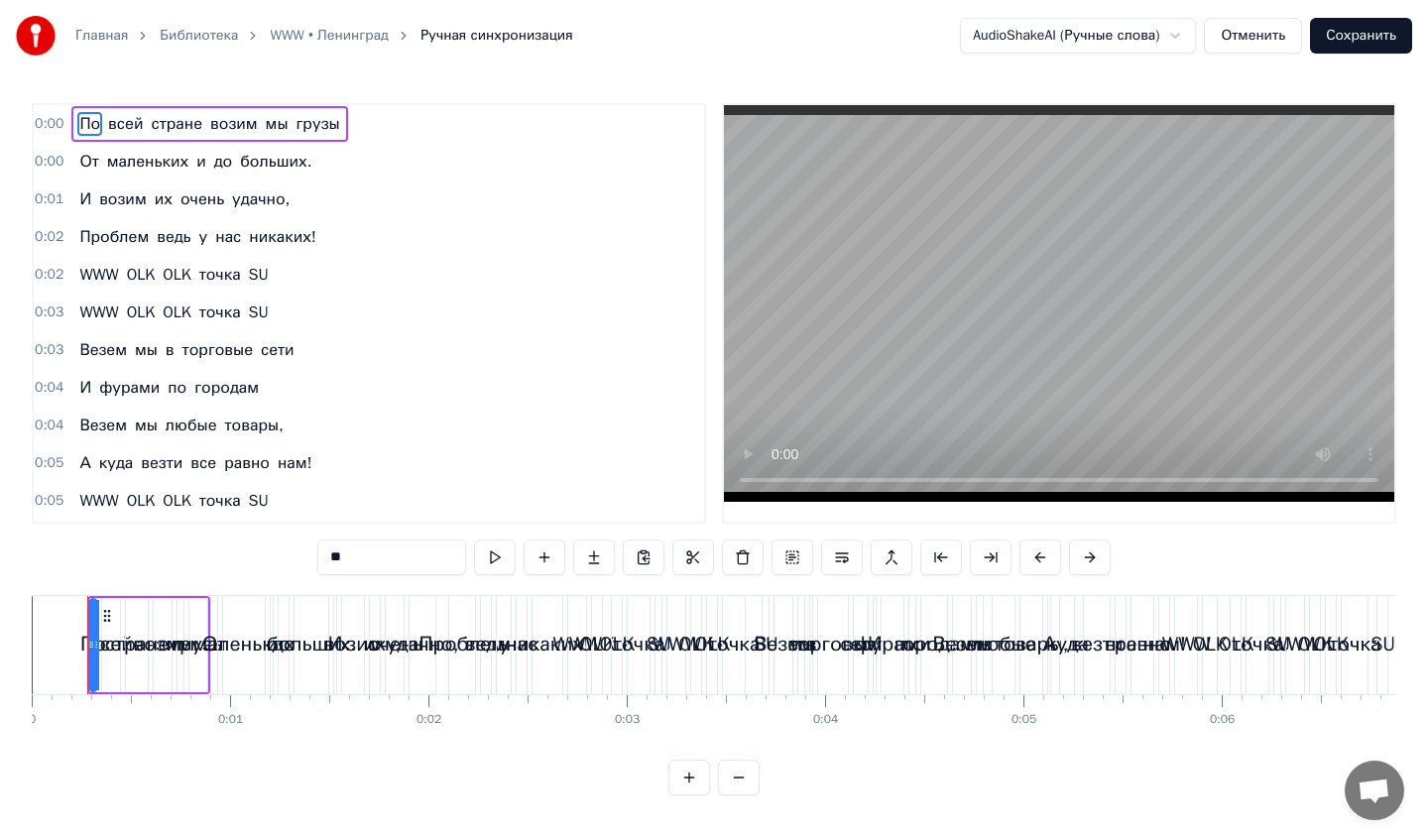 click at bounding box center (739, 778) 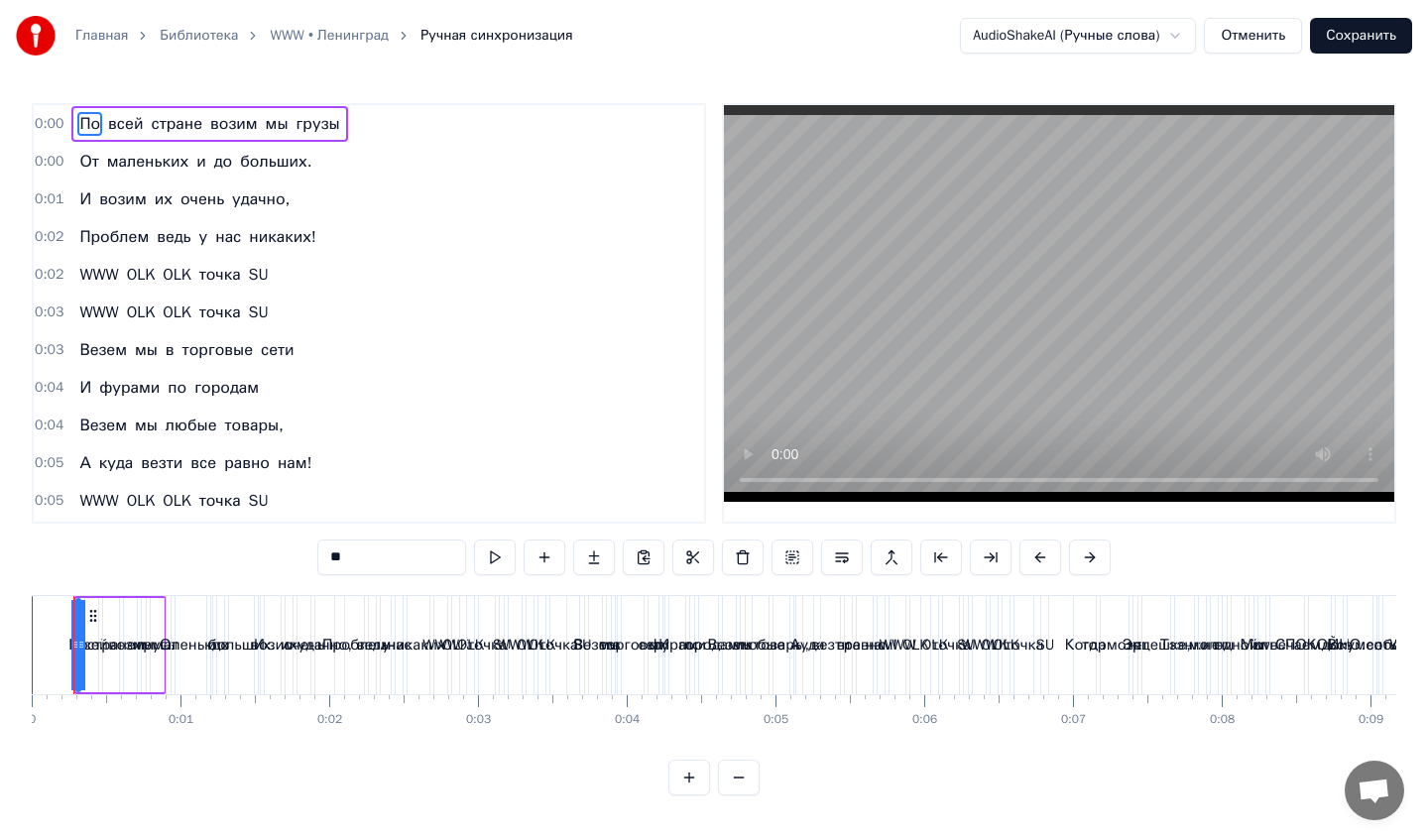 click at bounding box center (739, 778) 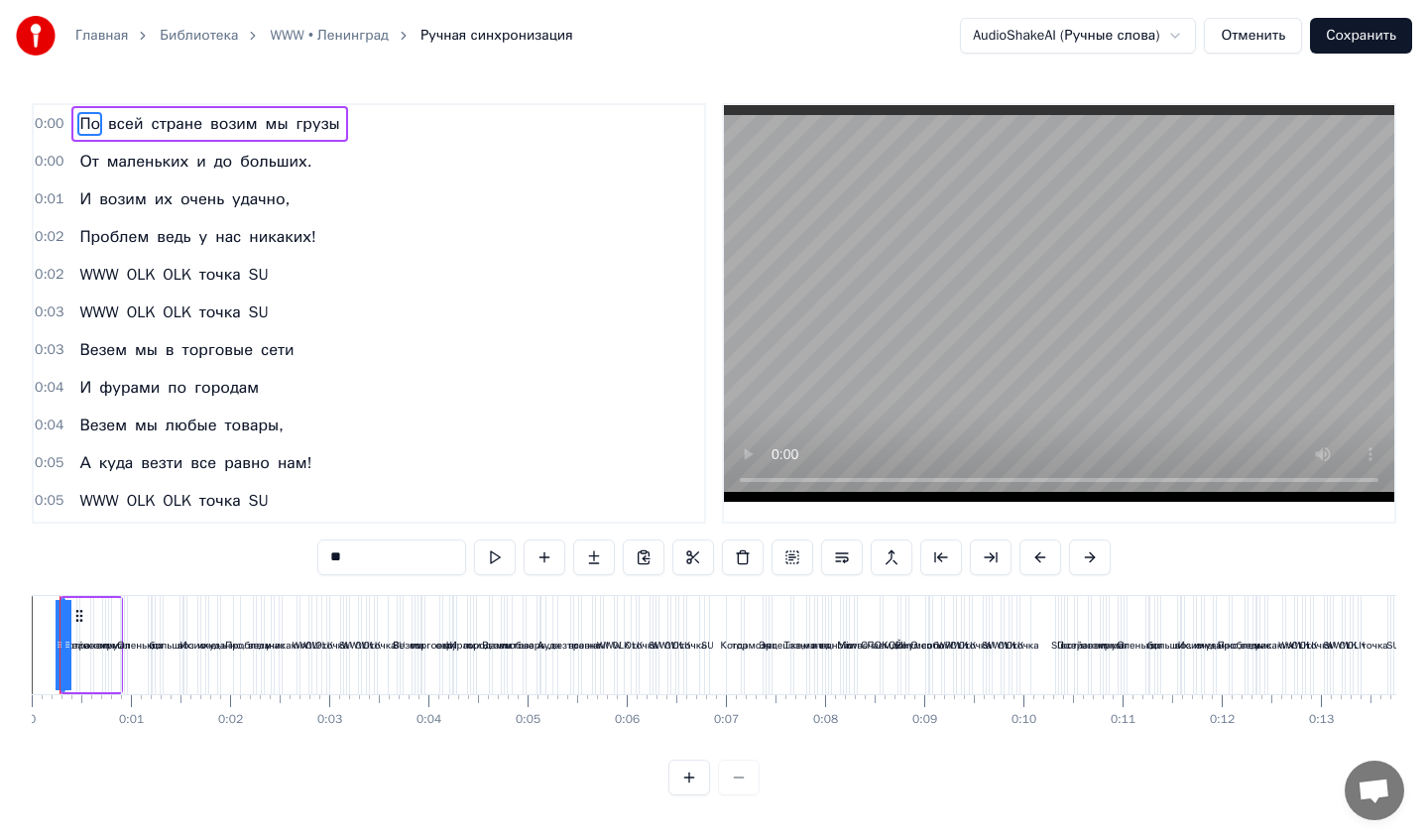 click at bounding box center (714, 778) 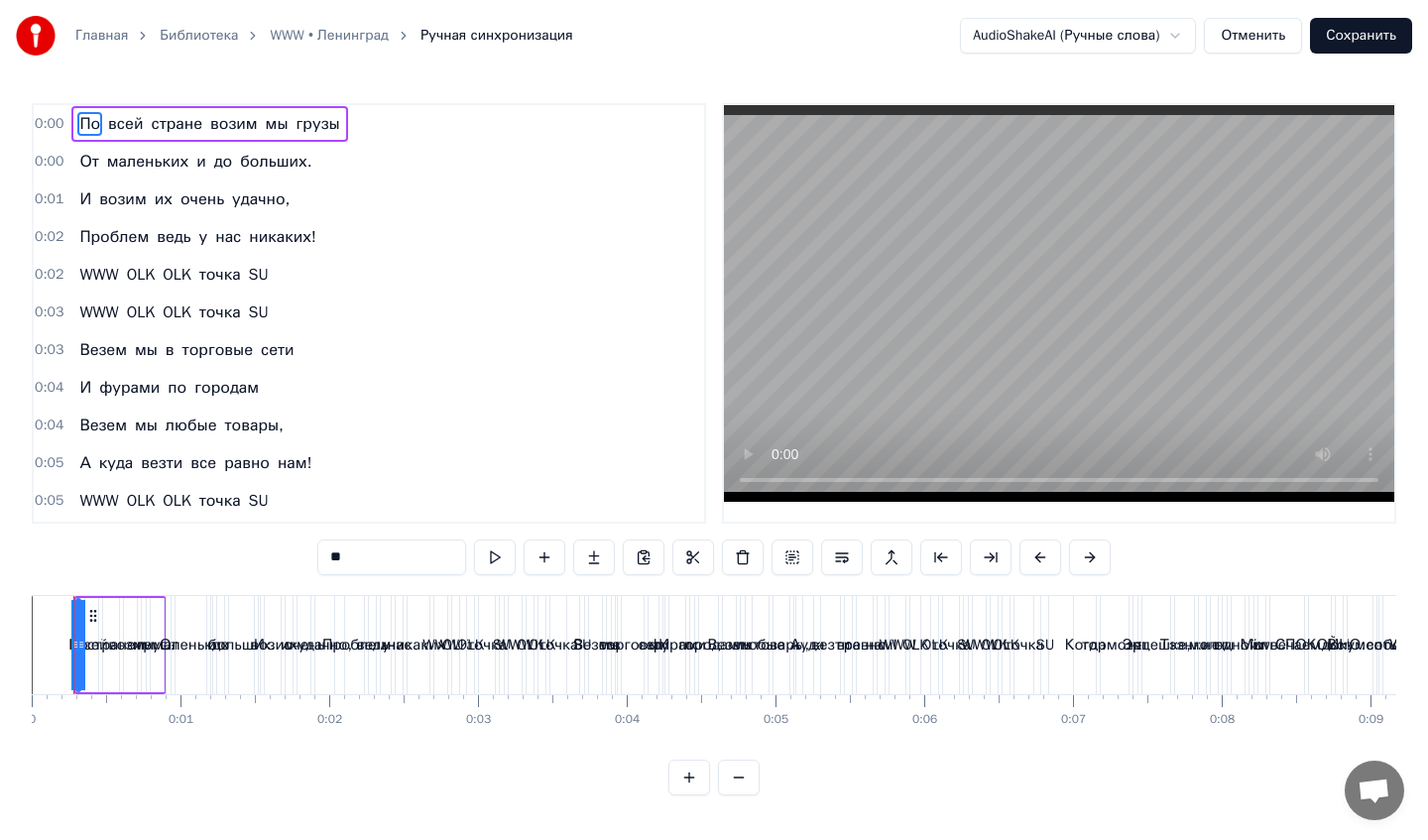 click at bounding box center (495, 557) 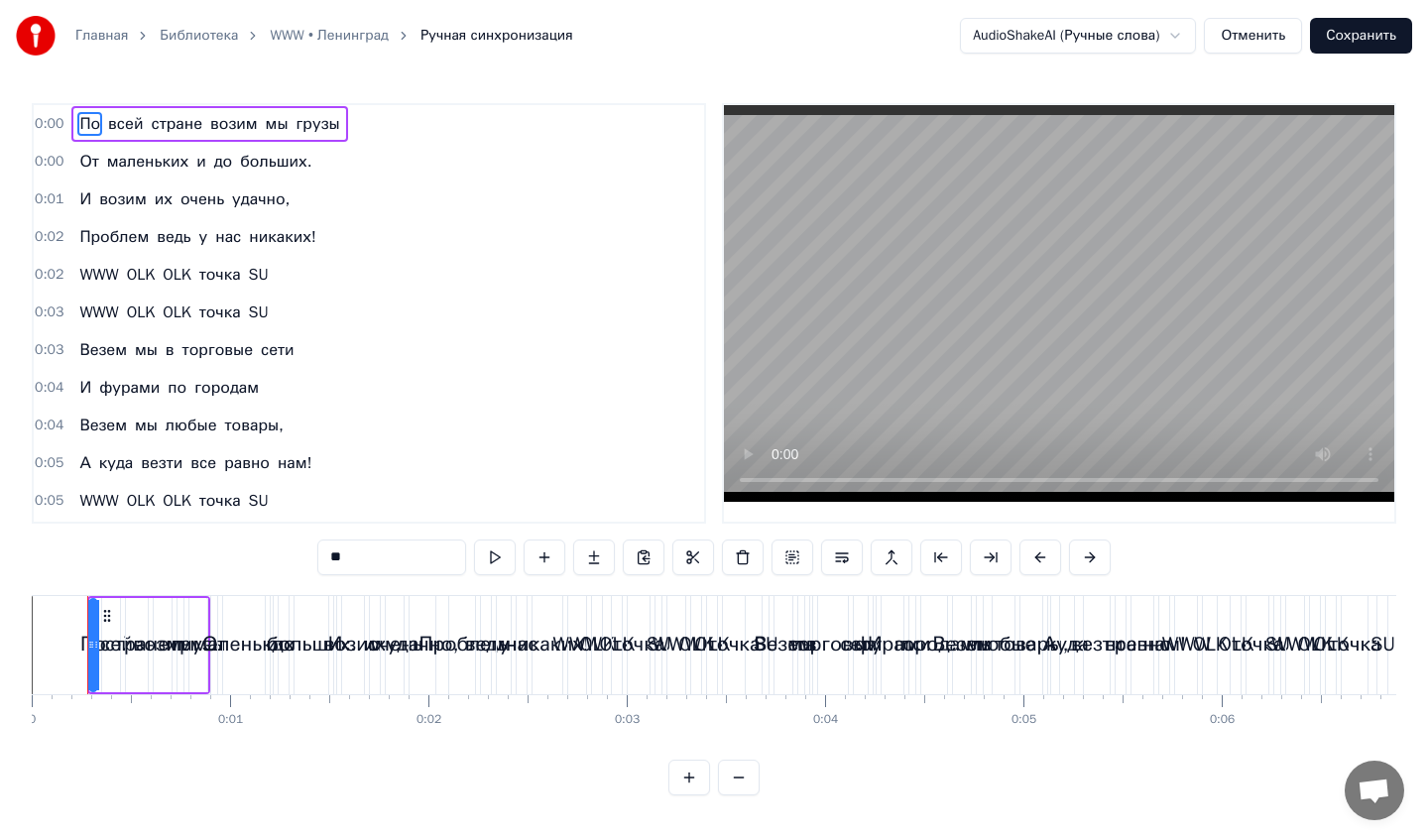click at bounding box center (495, 557) 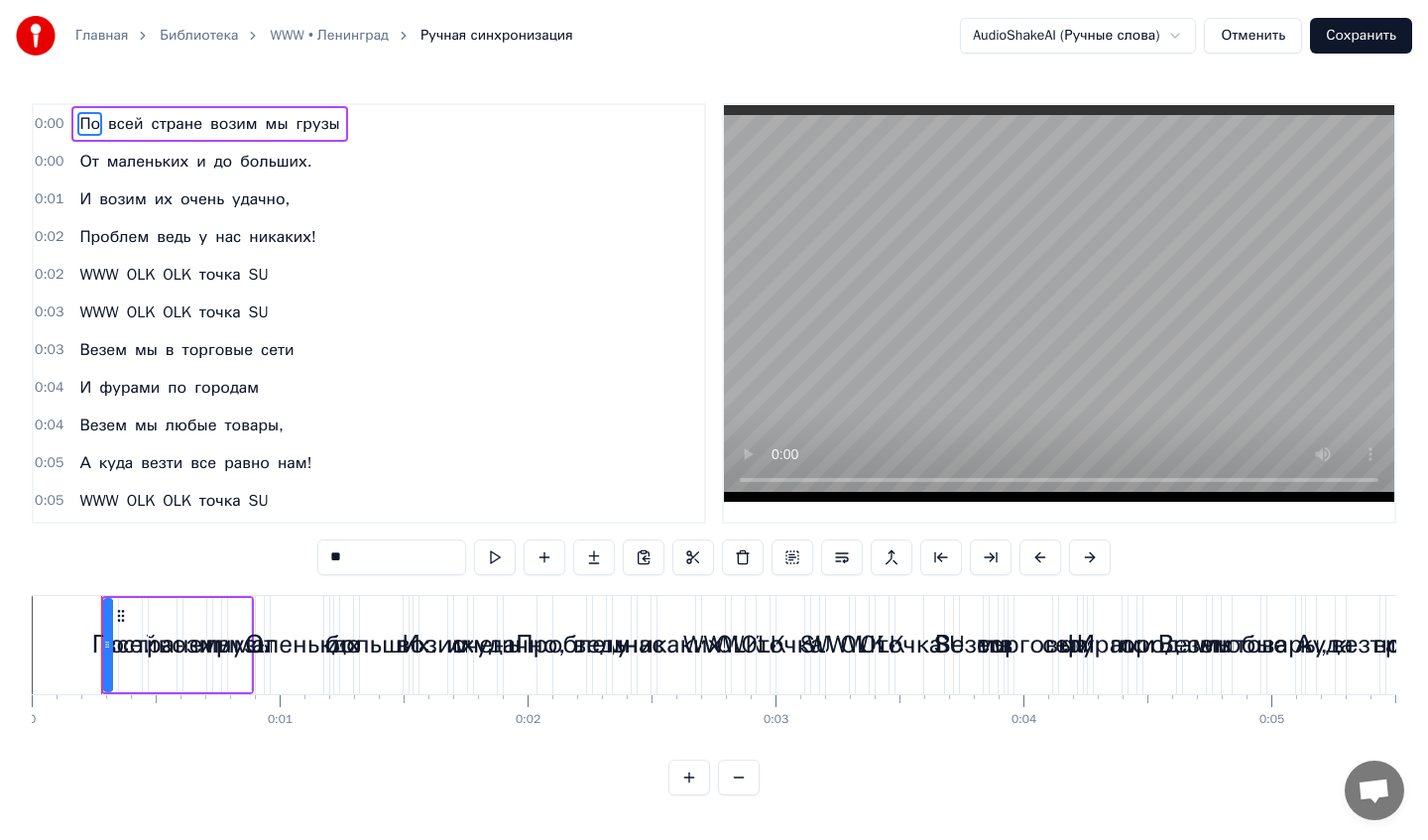 click at bounding box center (495, 557) 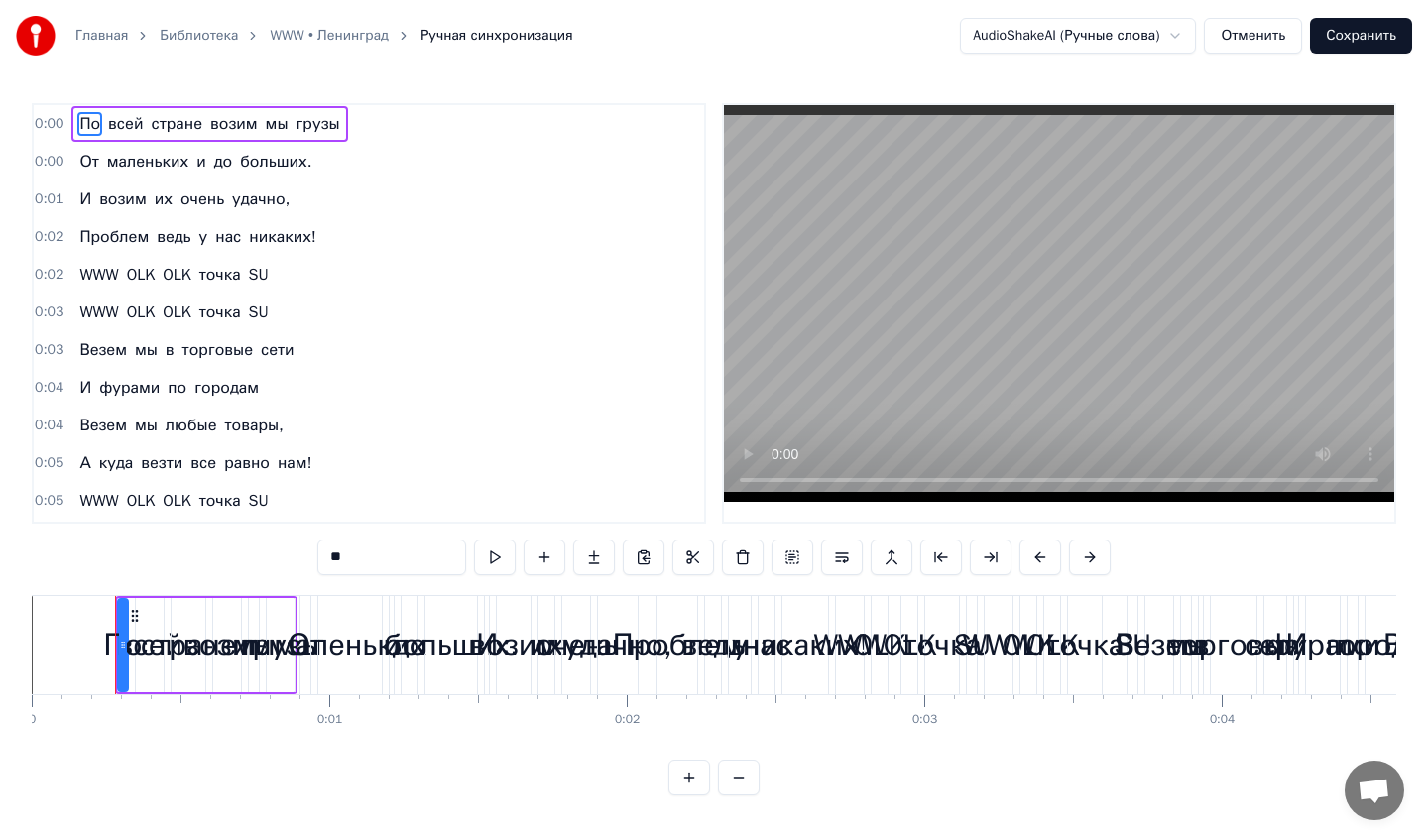 click at bounding box center [495, 557] 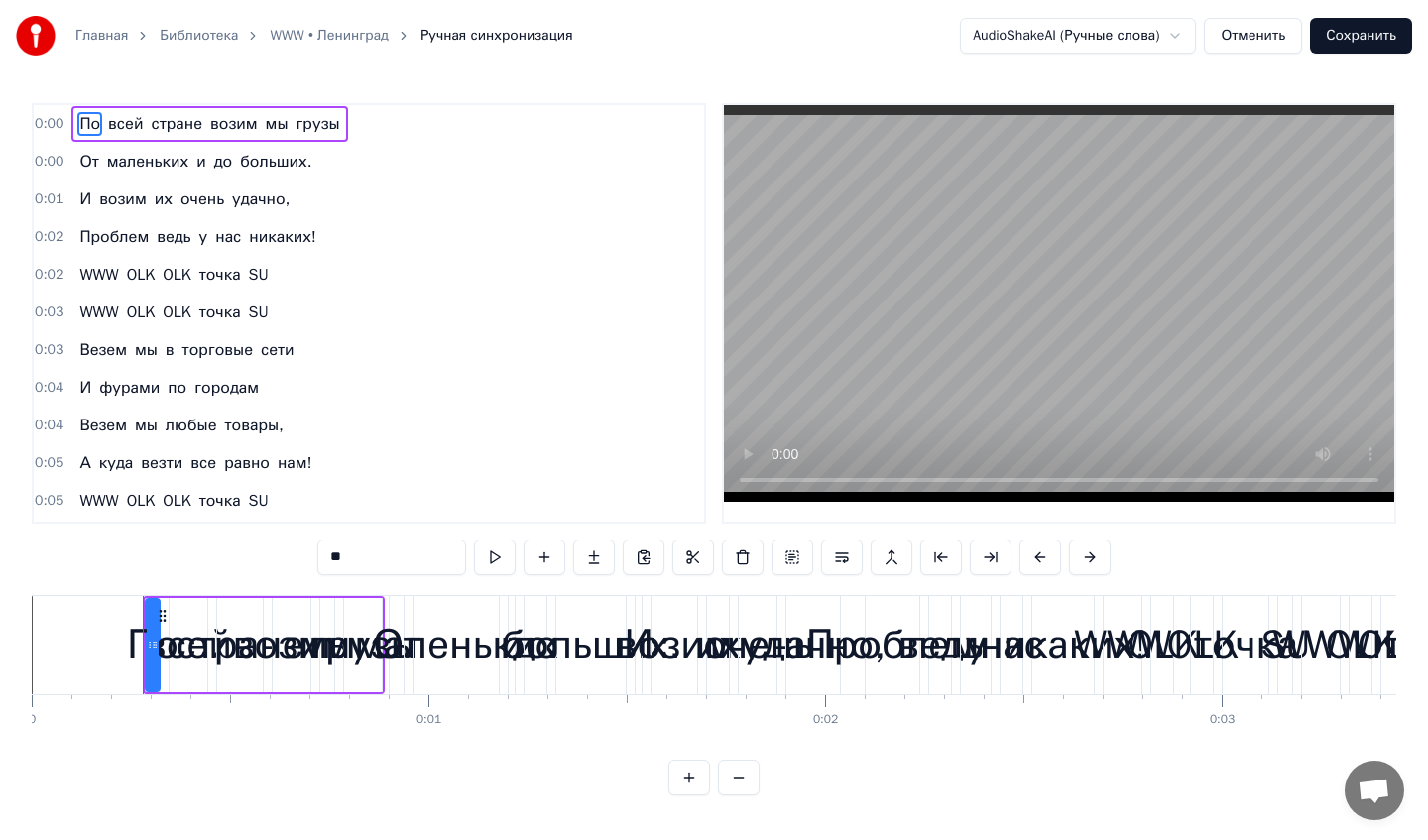 click at bounding box center (495, 557) 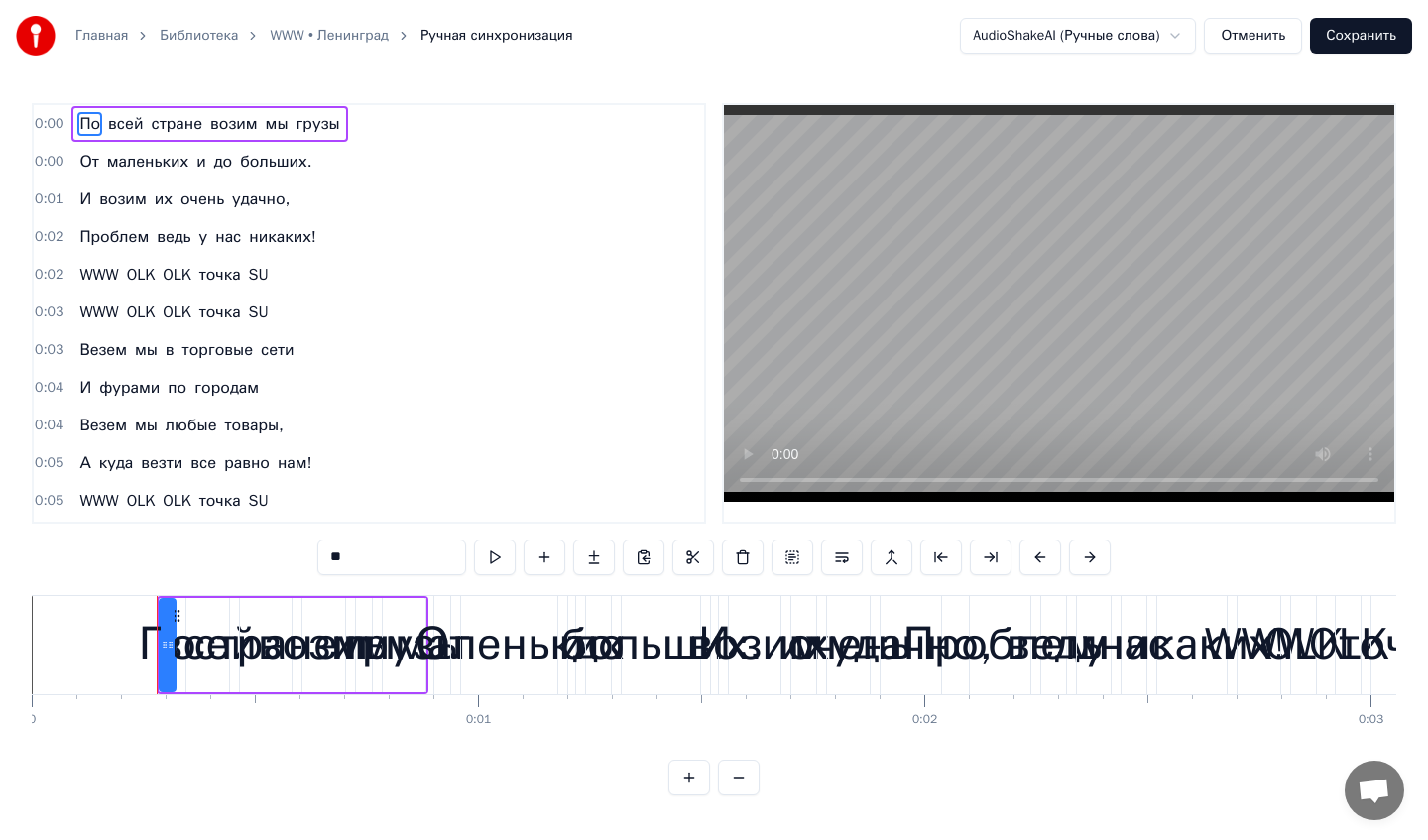 click at bounding box center (495, 557) 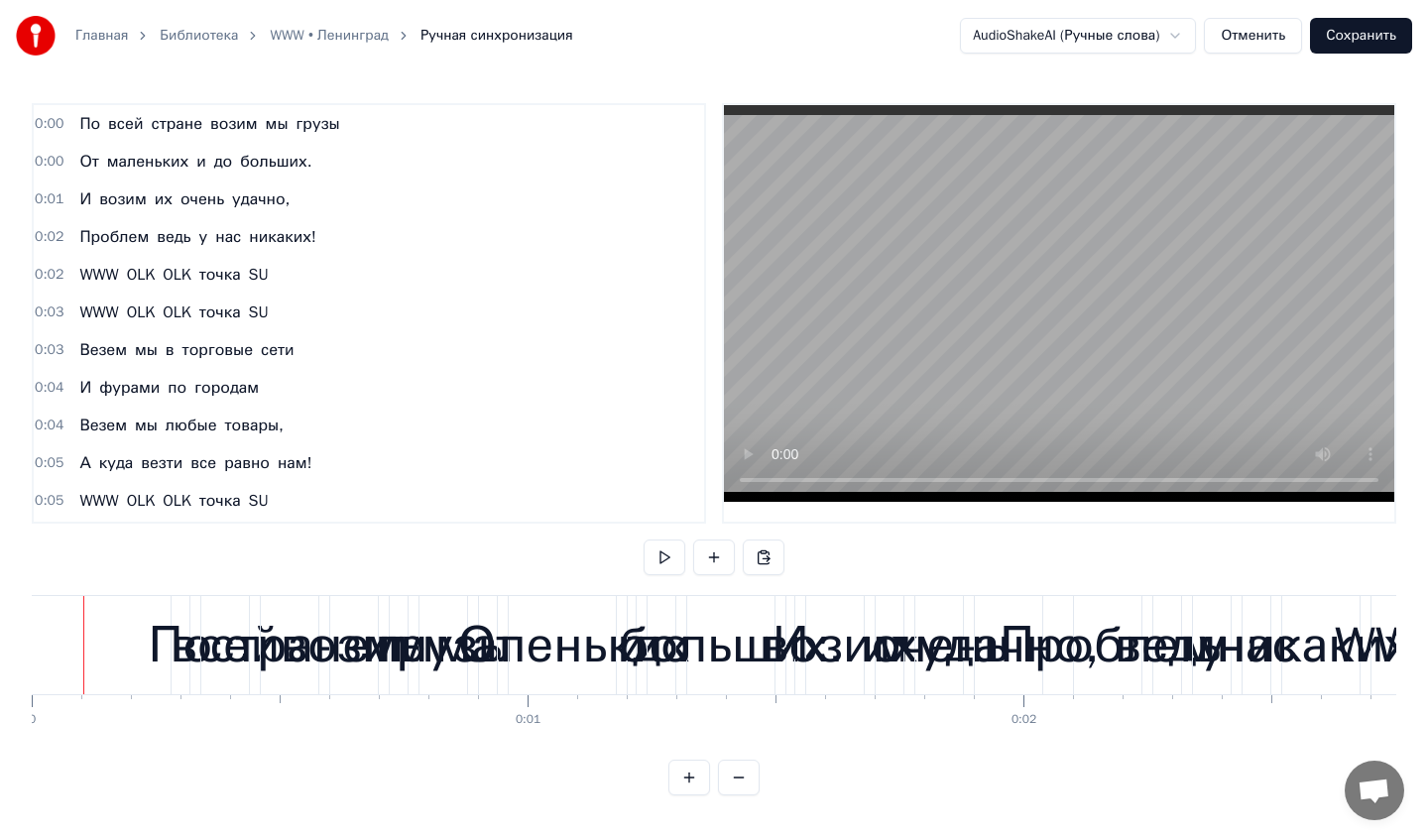 click at bounding box center [83, 645] 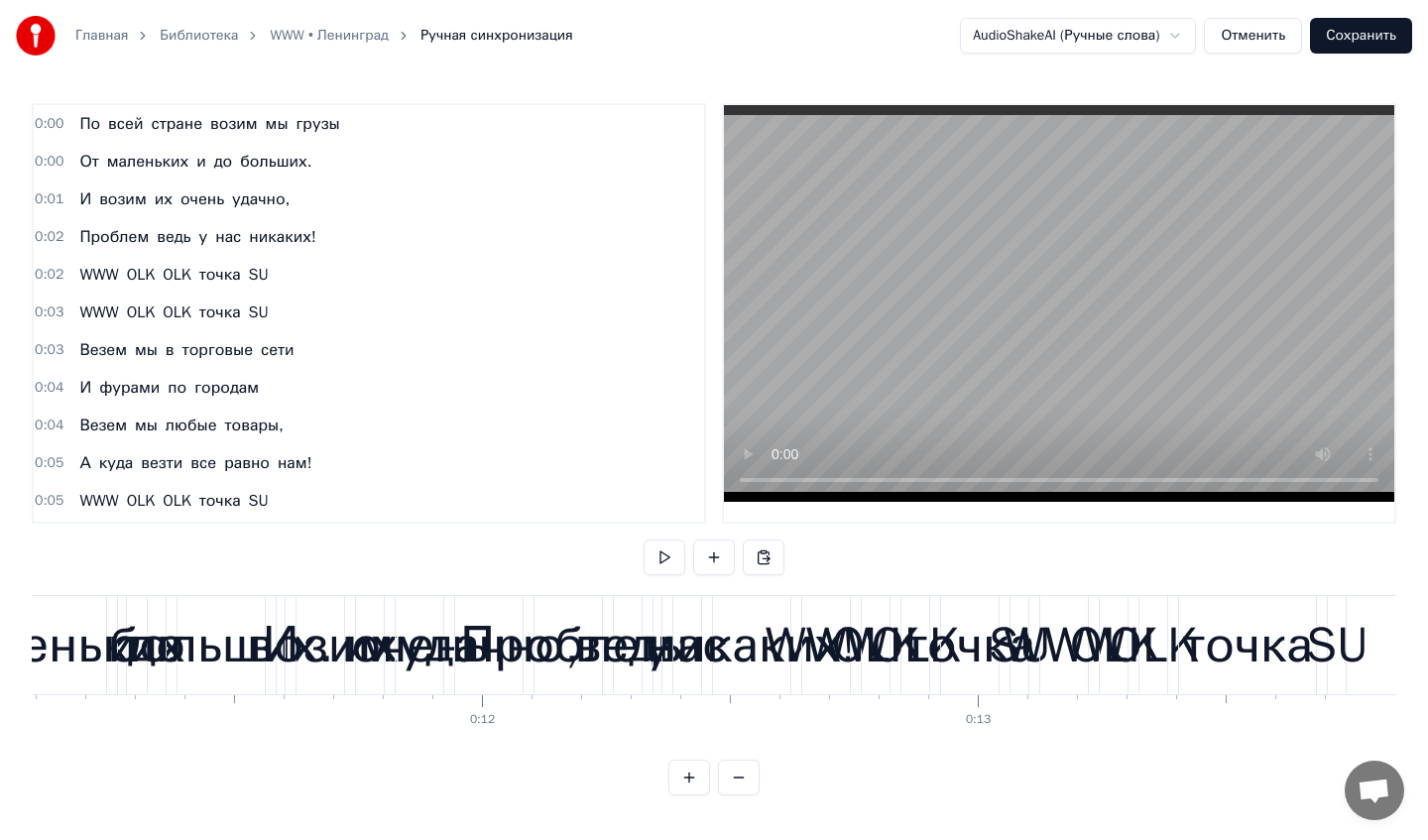 scroll, scrollTop: 0, scrollLeft: 5510, axis: horizontal 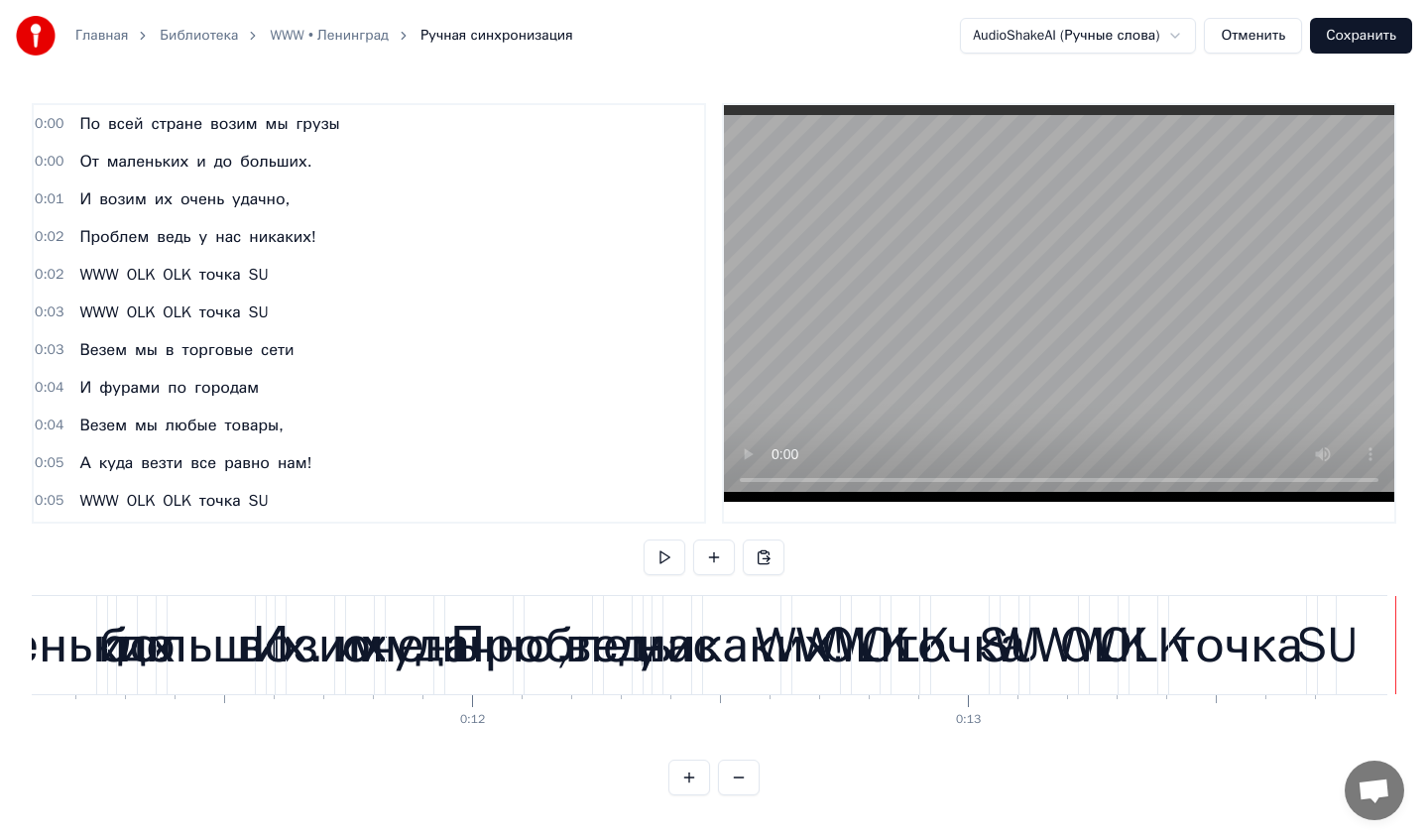 drag, startPoint x: 1104, startPoint y: 649, endPoint x: 1177, endPoint y: 647, distance: 73.02739 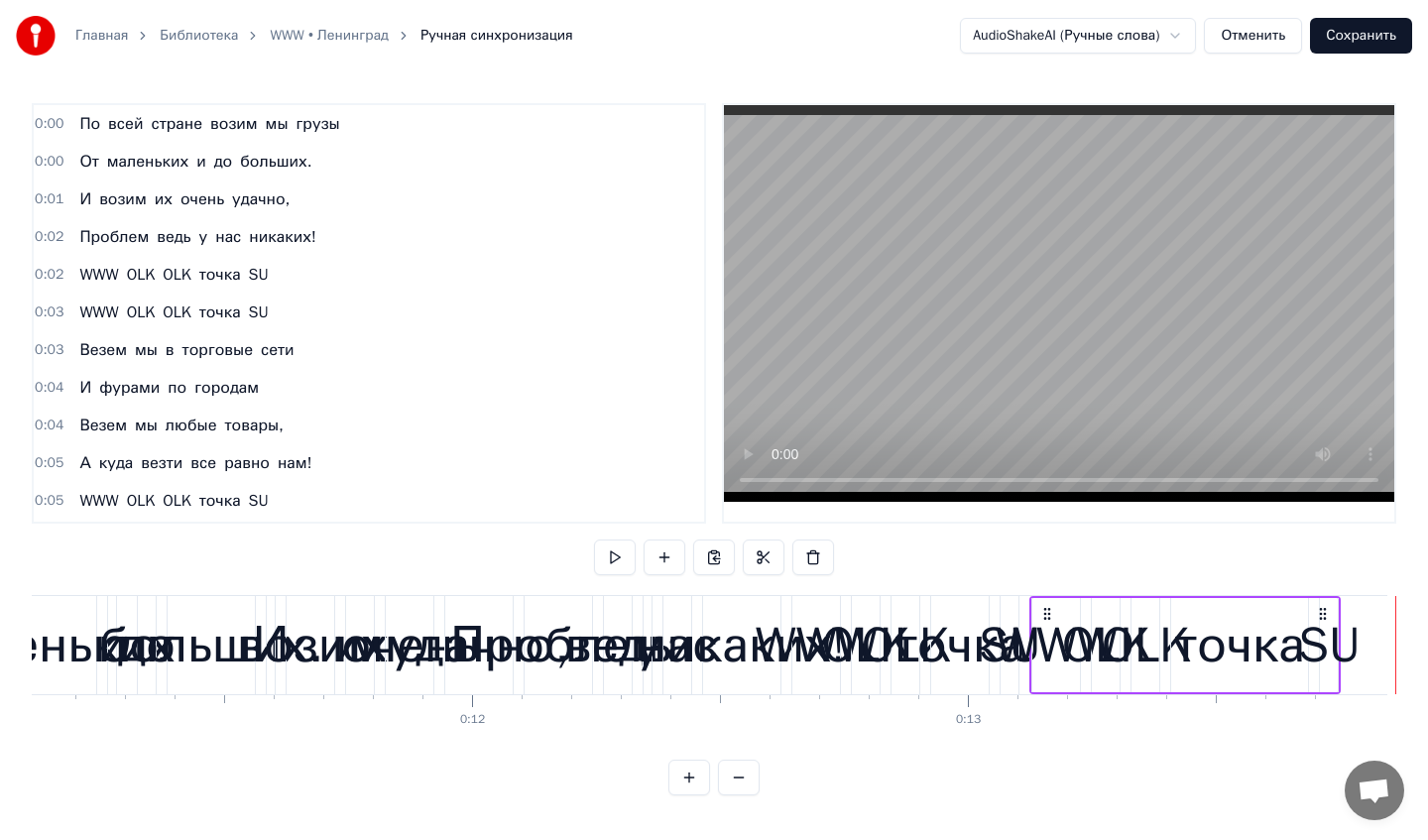 scroll, scrollTop: 0, scrollLeft: 5500, axis: horizontal 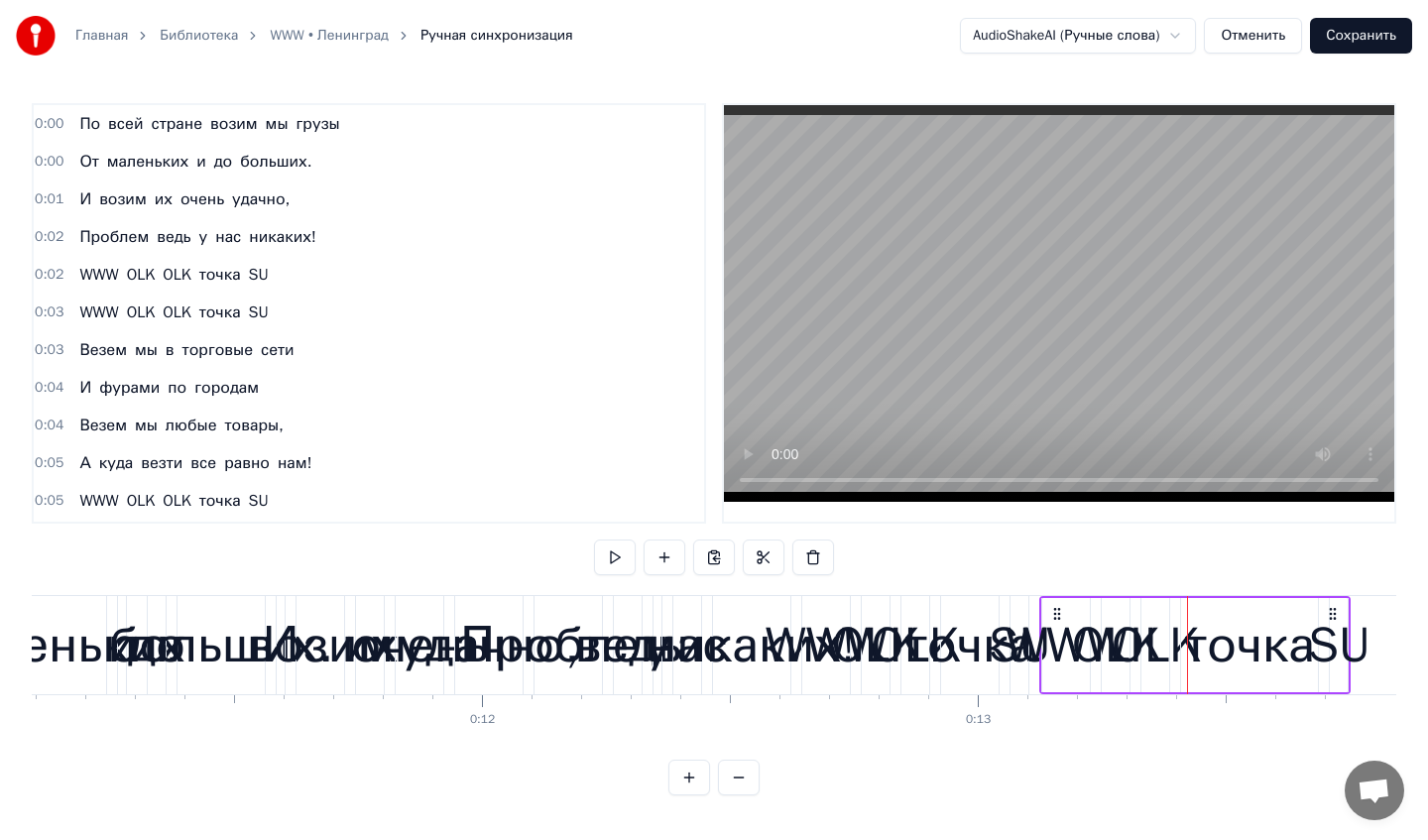 click on "точка" at bounding box center [1066, 645] 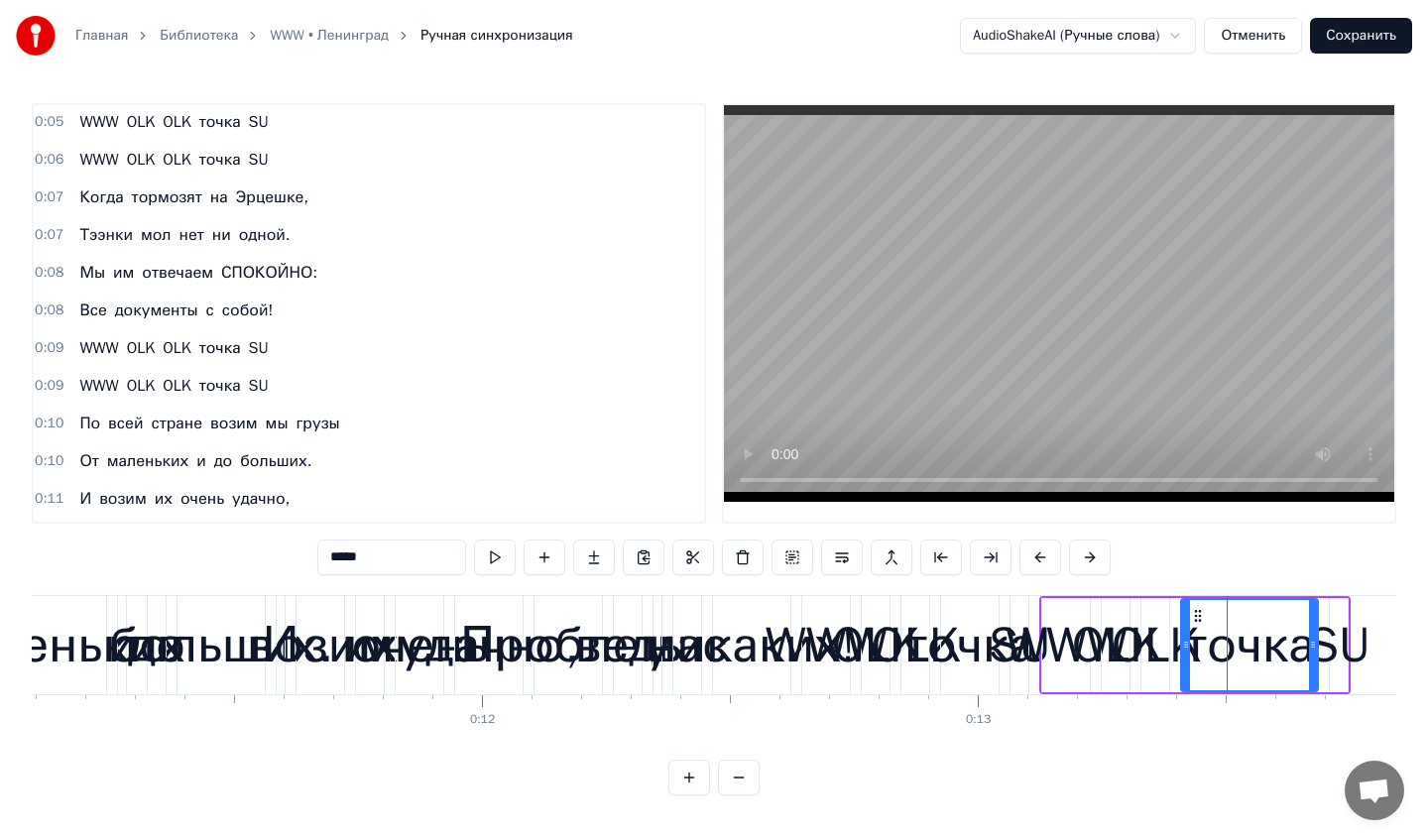 scroll, scrollTop: 0, scrollLeft: 0, axis: both 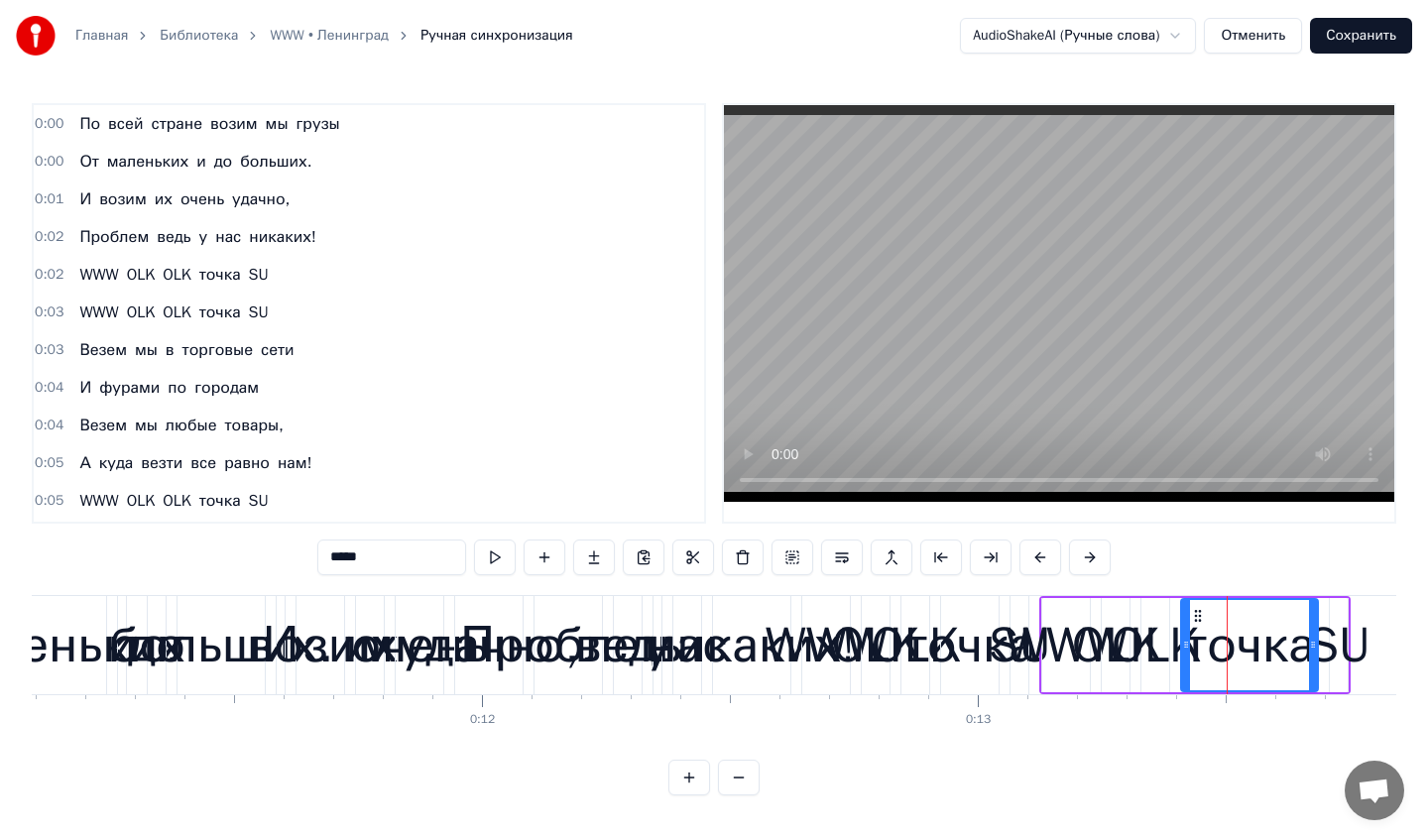 click on "Отменить" at bounding box center (1252, 36) 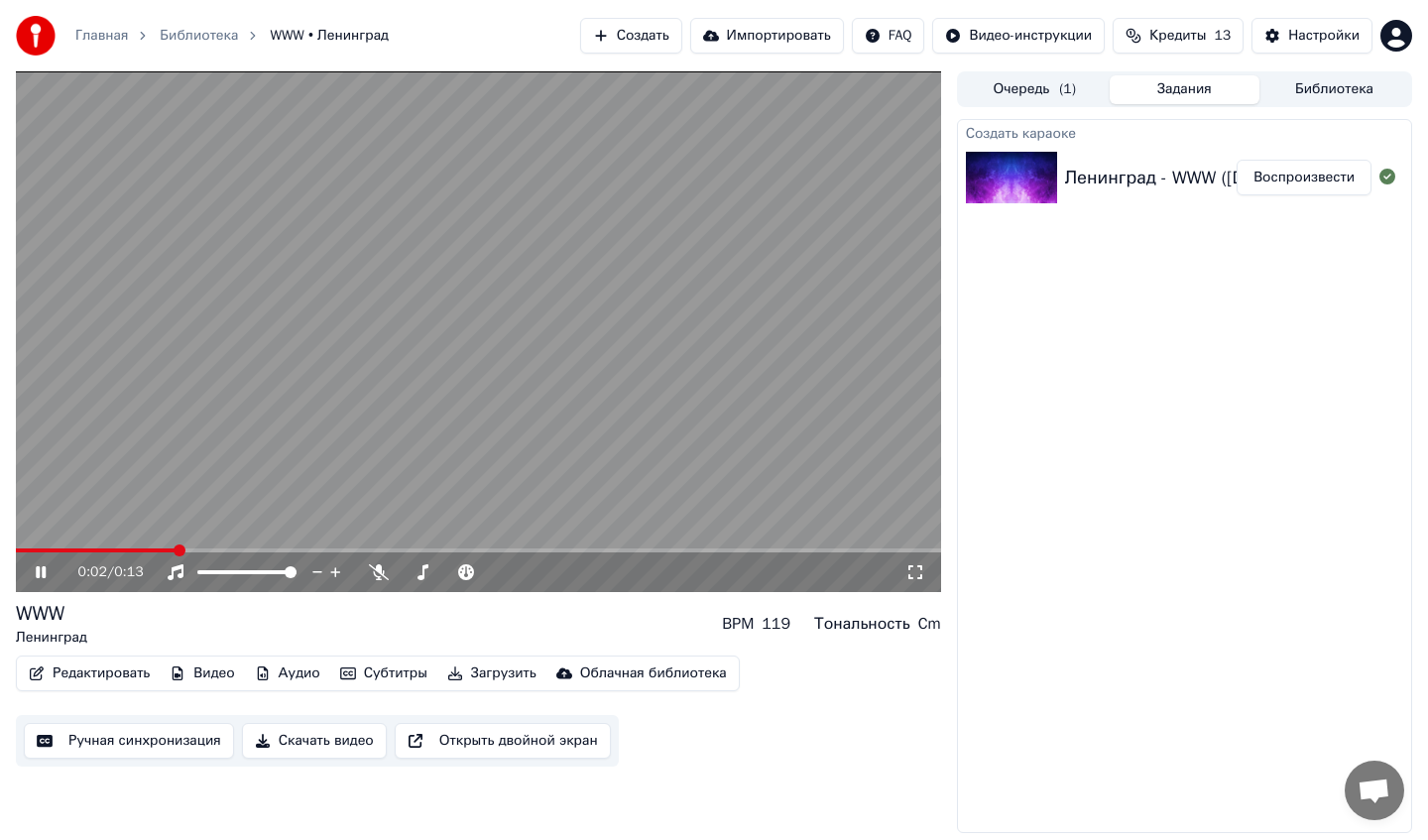 click on "Редактировать" at bounding box center [89, 673] 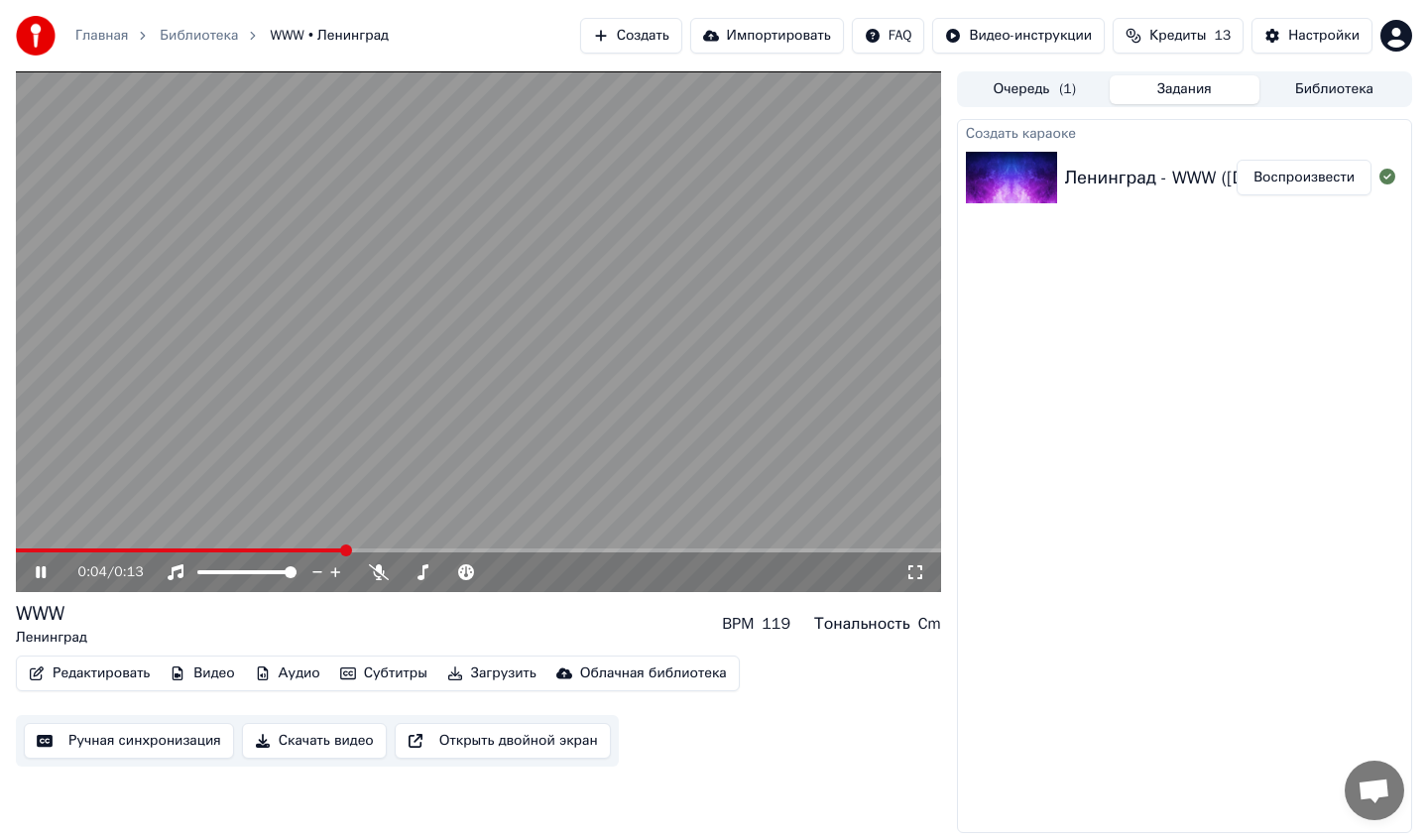 click at bounding box center [478, 331] 